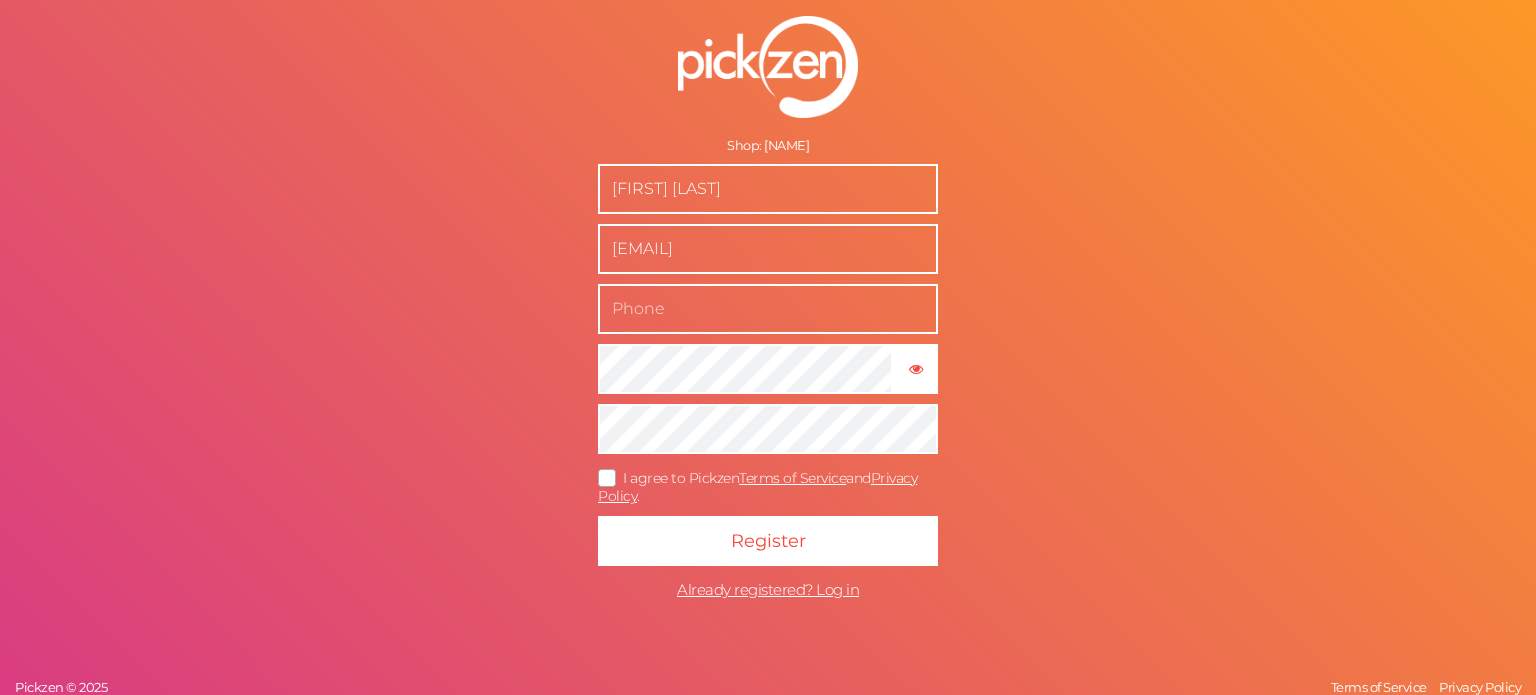 scroll, scrollTop: 0, scrollLeft: 0, axis: both 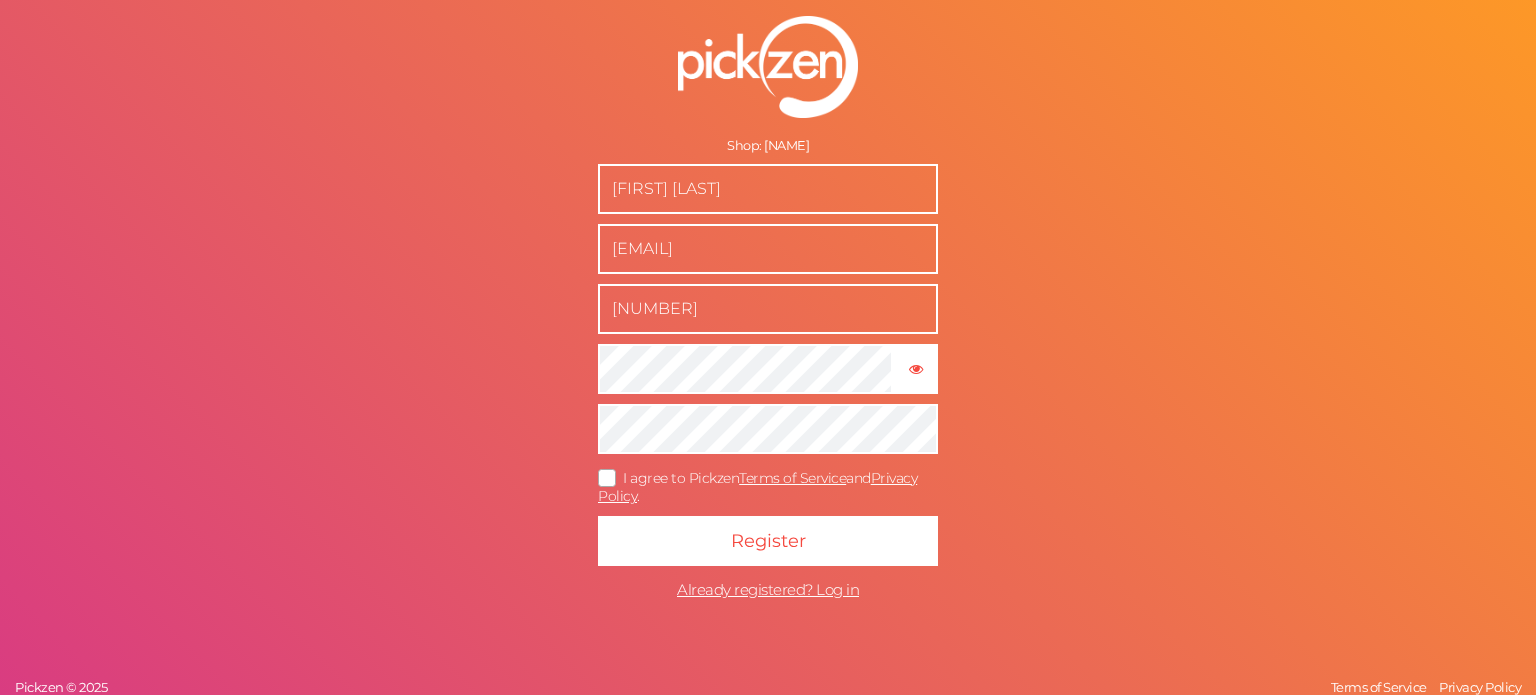 click on "I agree to Pickzen  Terms of Service  and  Privacy Policy ." at bounding box center [757, 487] 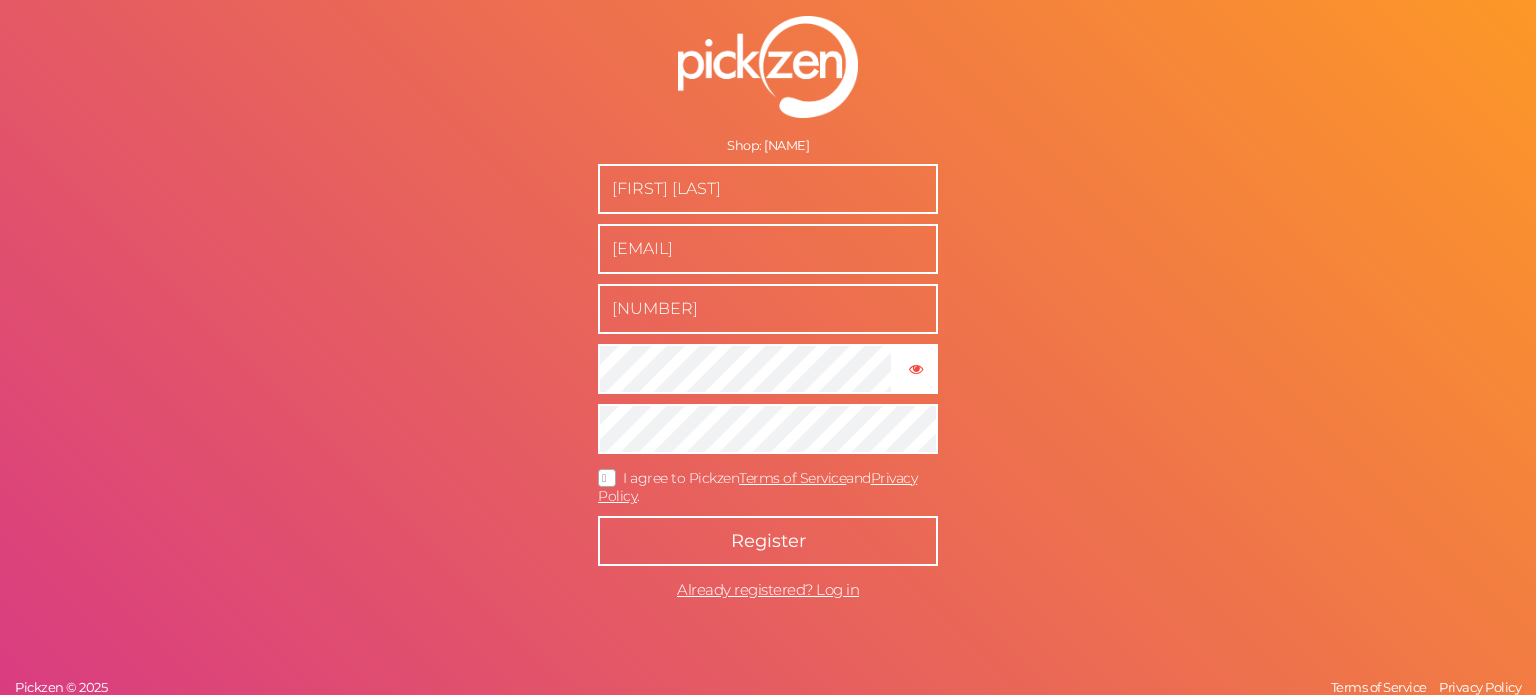 click on "Register" at bounding box center [768, 541] 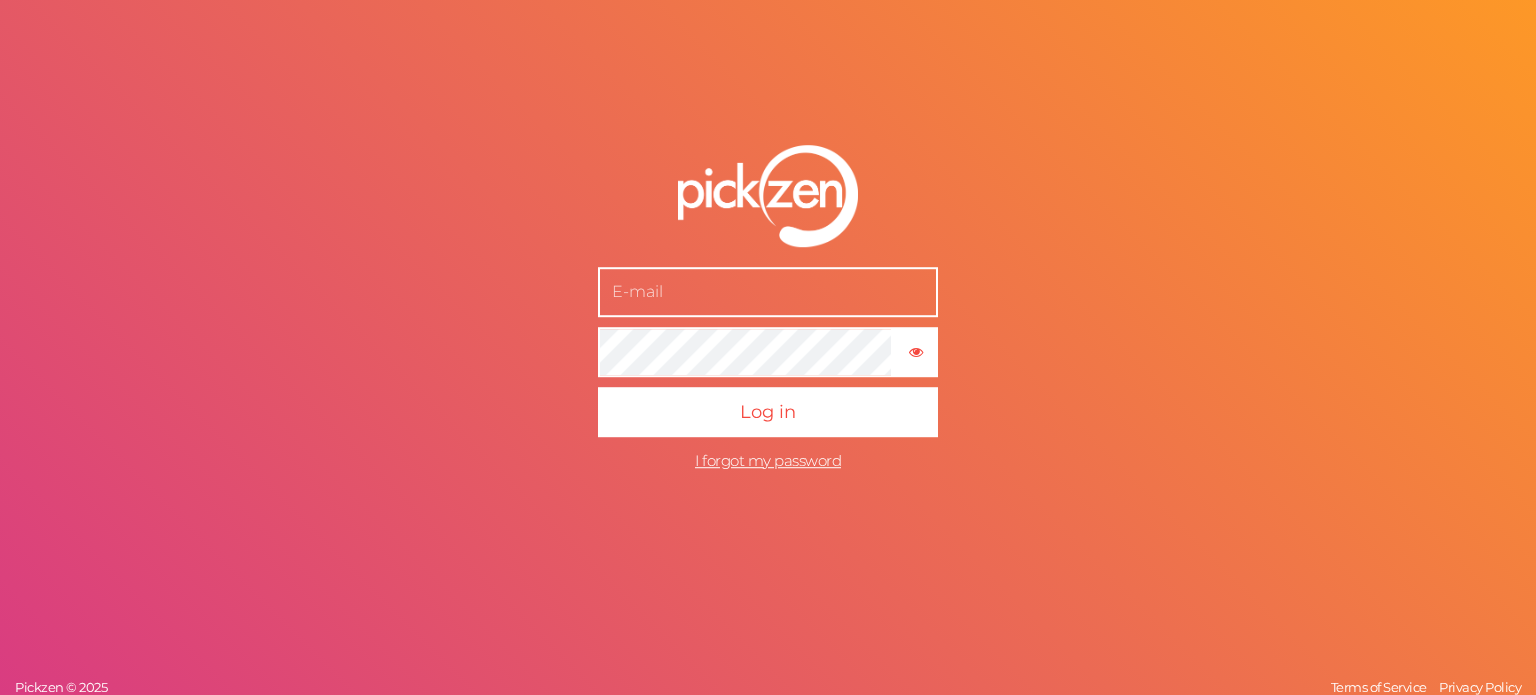 scroll, scrollTop: 0, scrollLeft: 0, axis: both 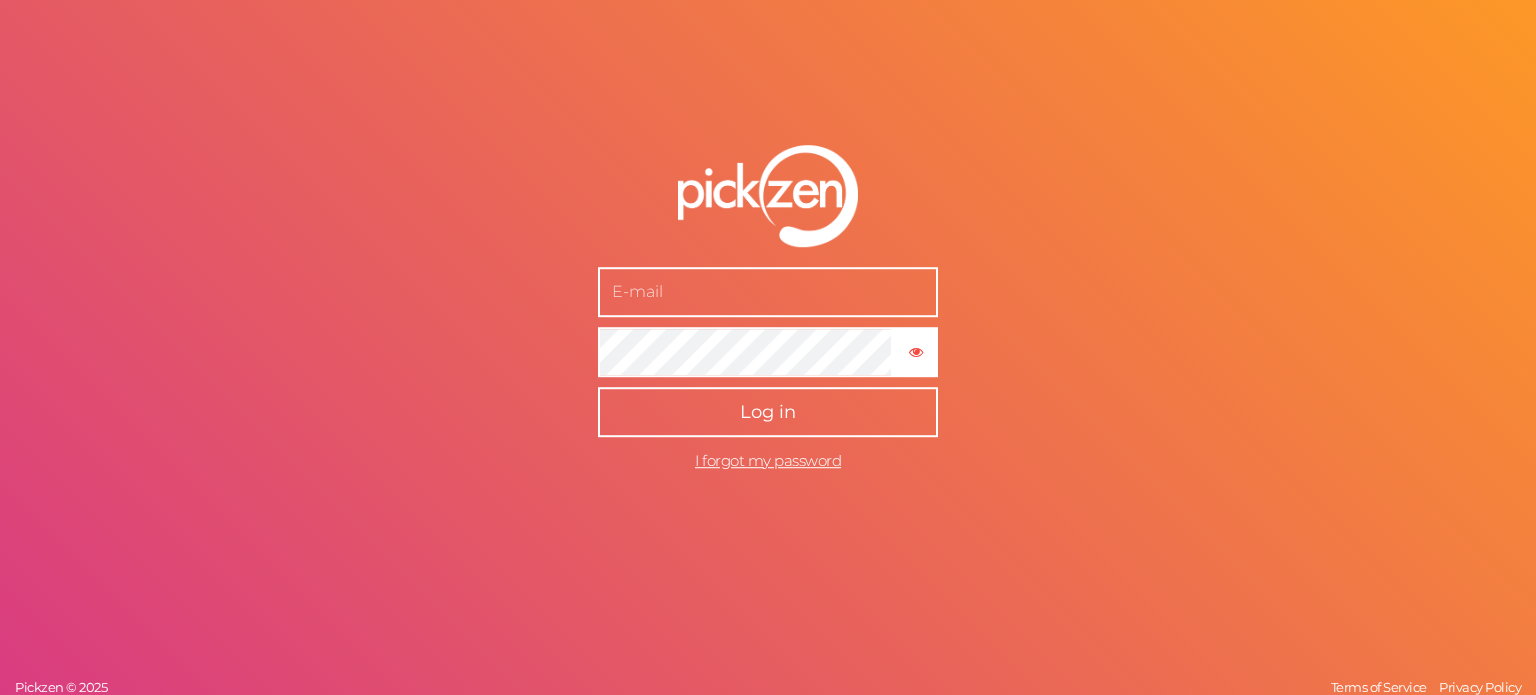 type on "[EMAIL]" 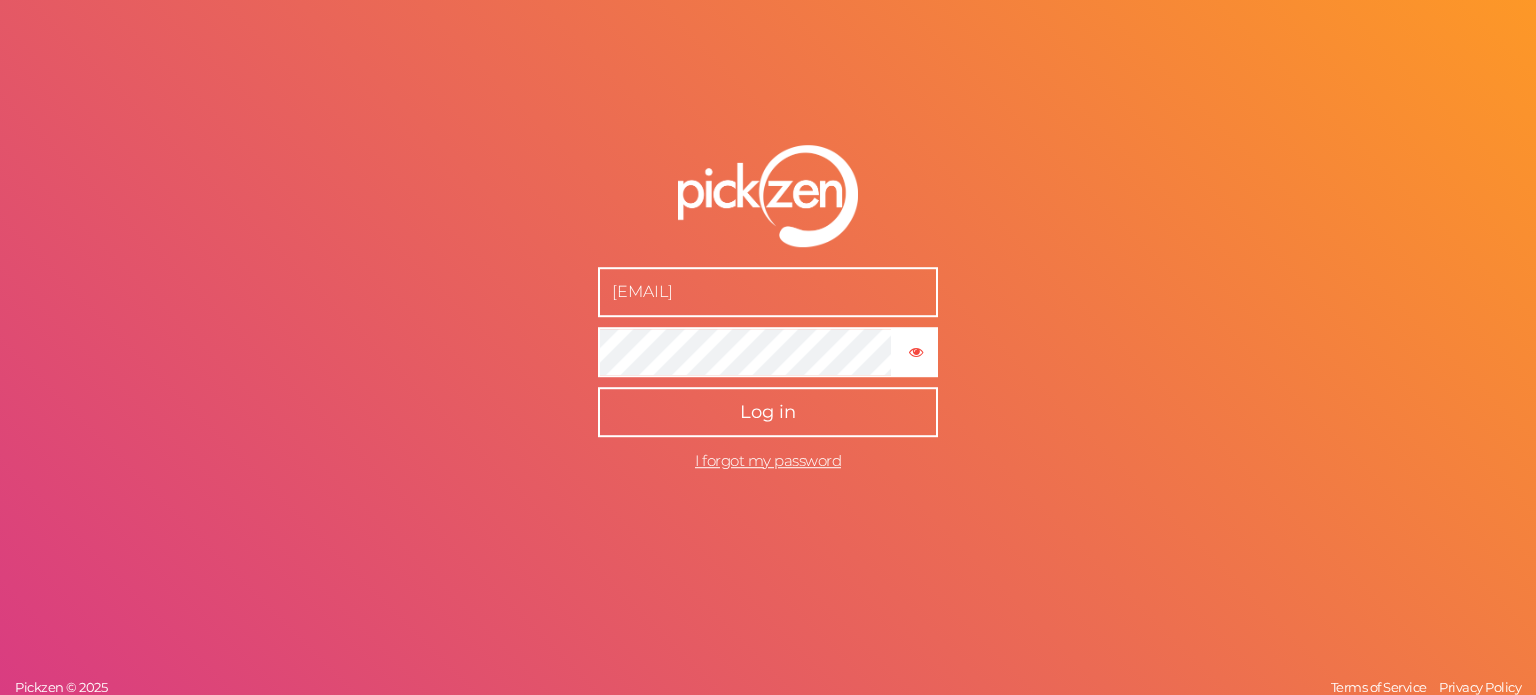 click on "Log in" at bounding box center [768, 412] 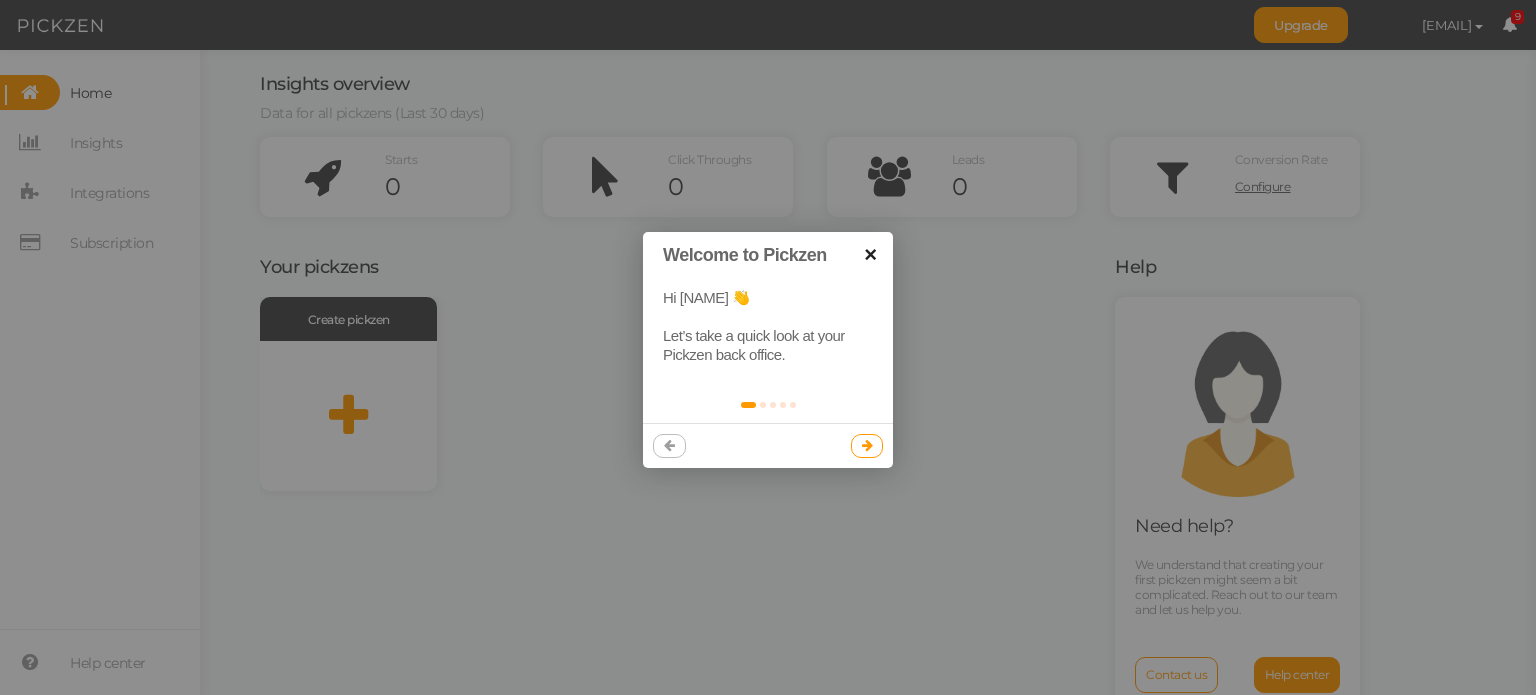 click on "×" at bounding box center [870, 254] 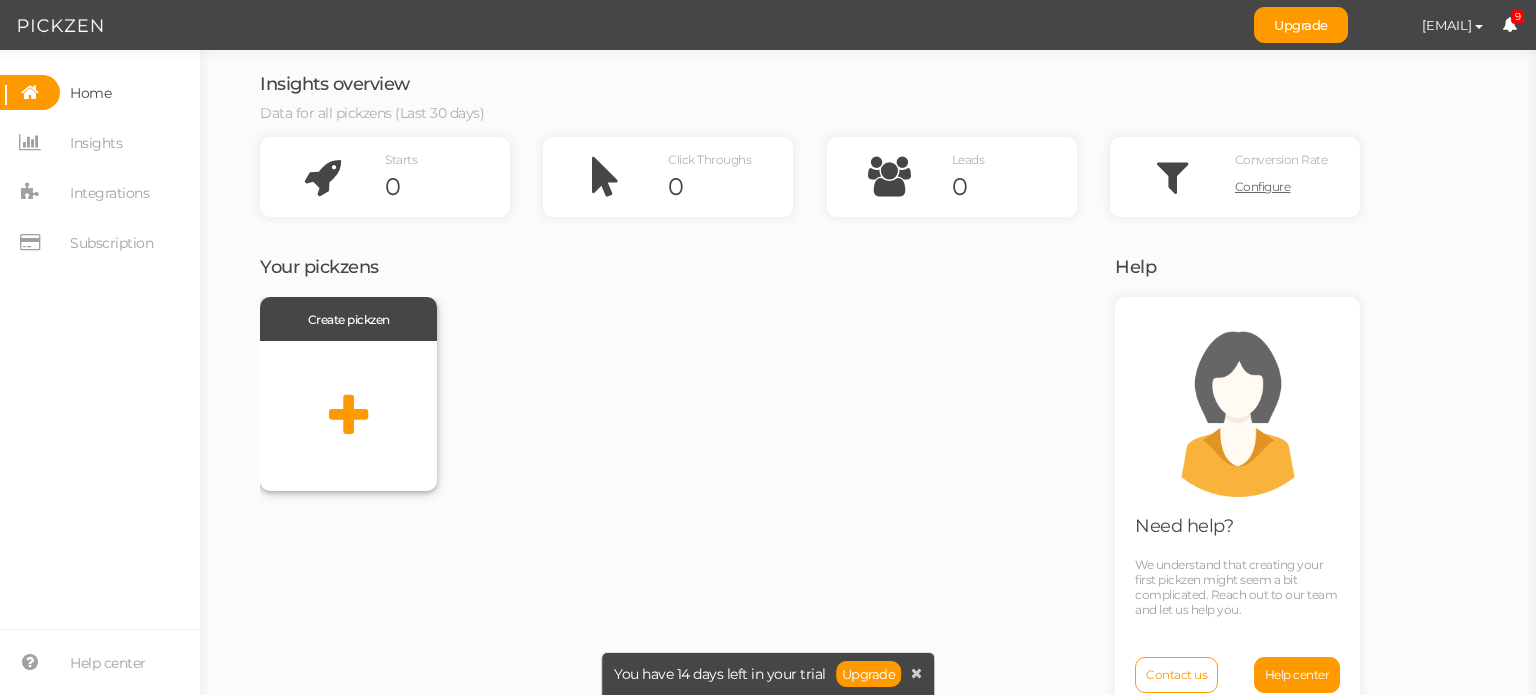 click at bounding box center (348, 416) 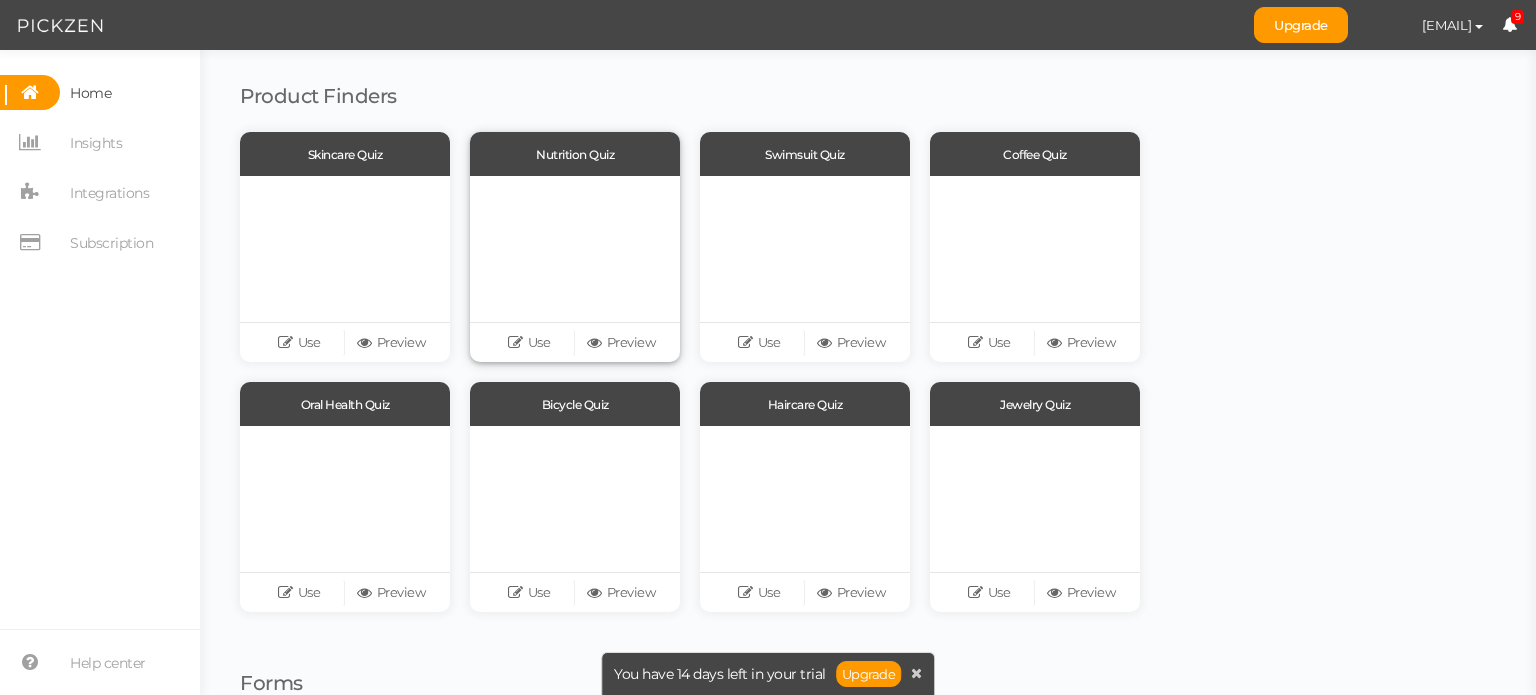 scroll, scrollTop: 0, scrollLeft: 0, axis: both 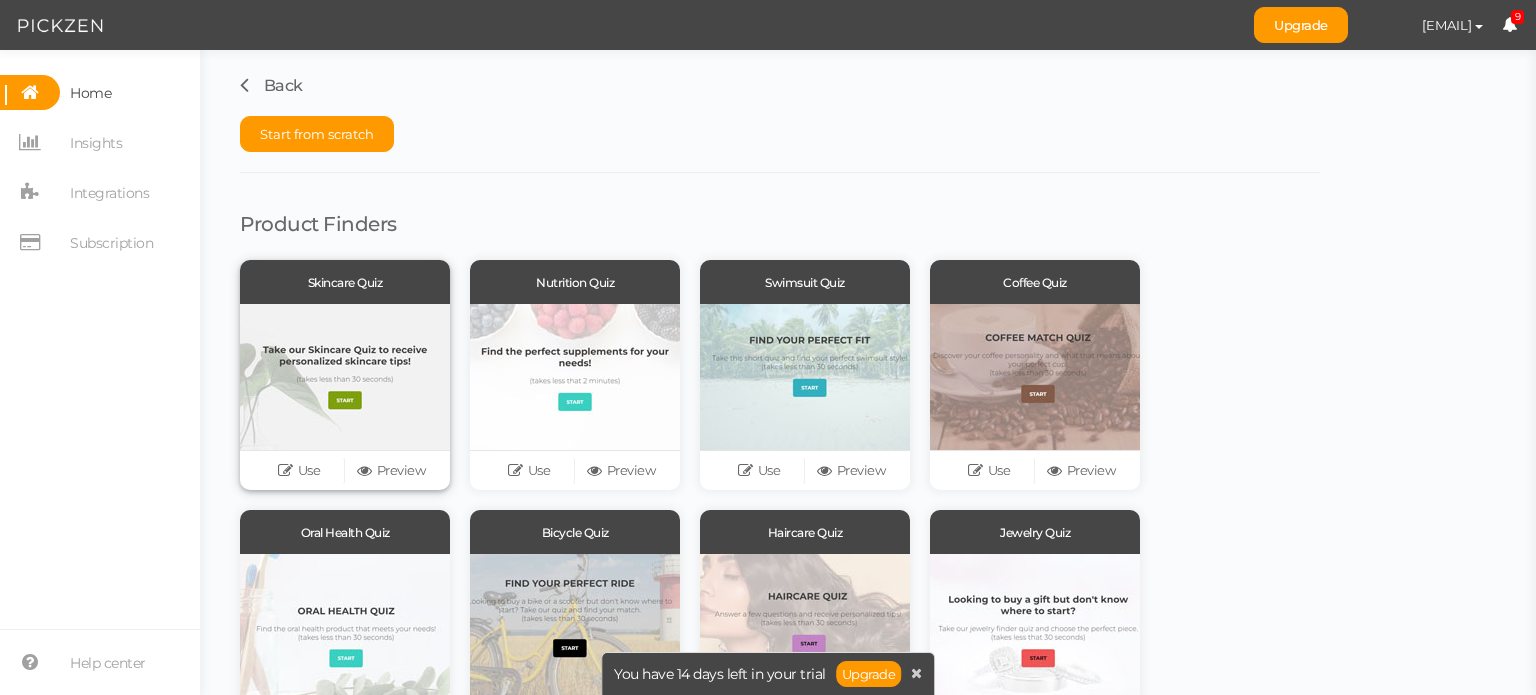 click on "Use      Preview" at bounding box center (345, 470) 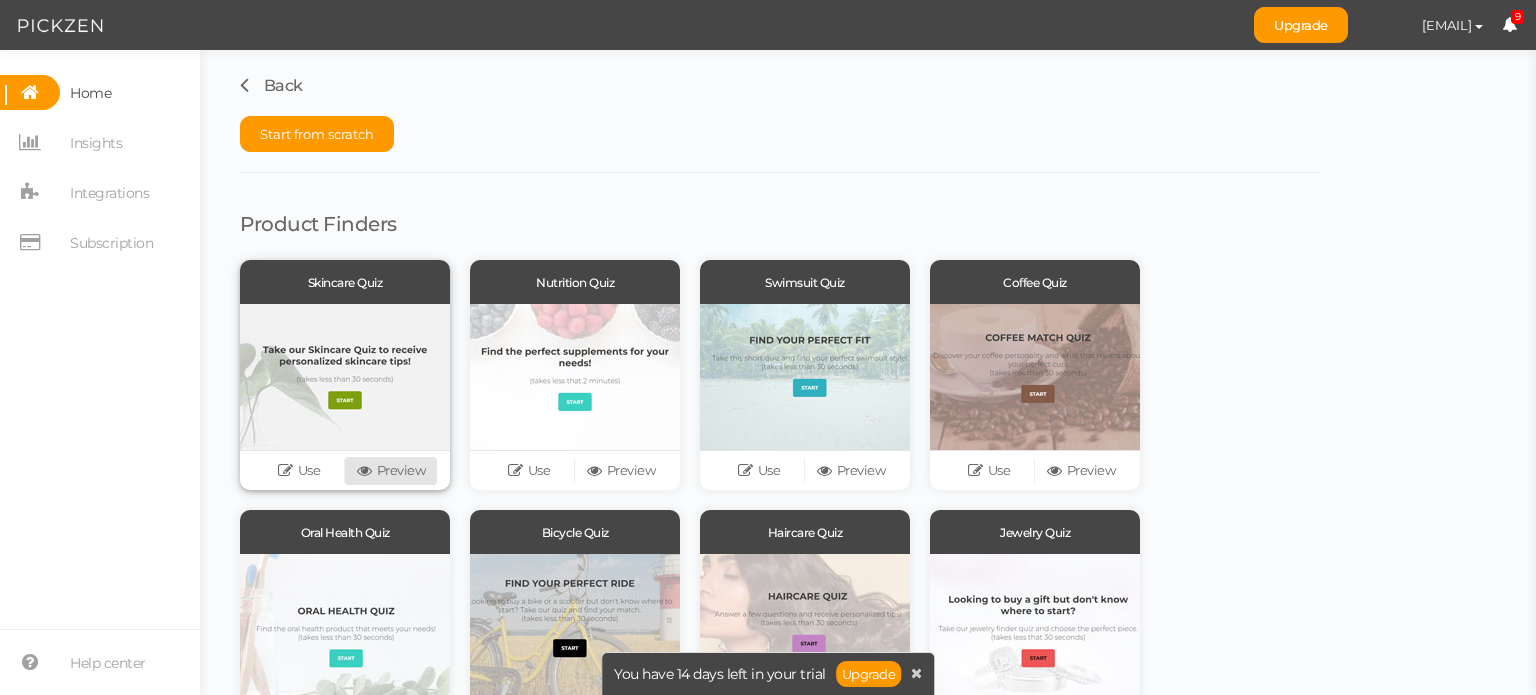 click on "Preview" at bounding box center (391, 471) 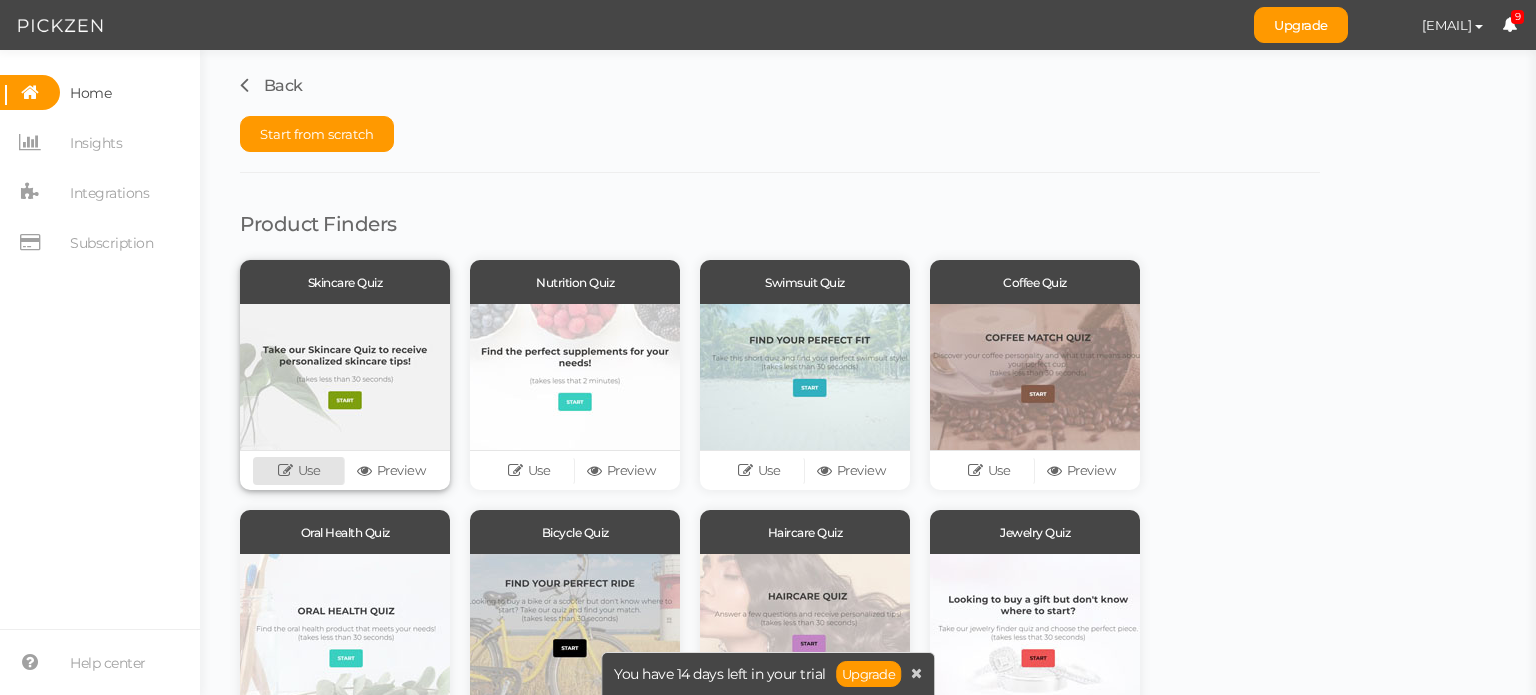 click on "Use" at bounding box center [299, 471] 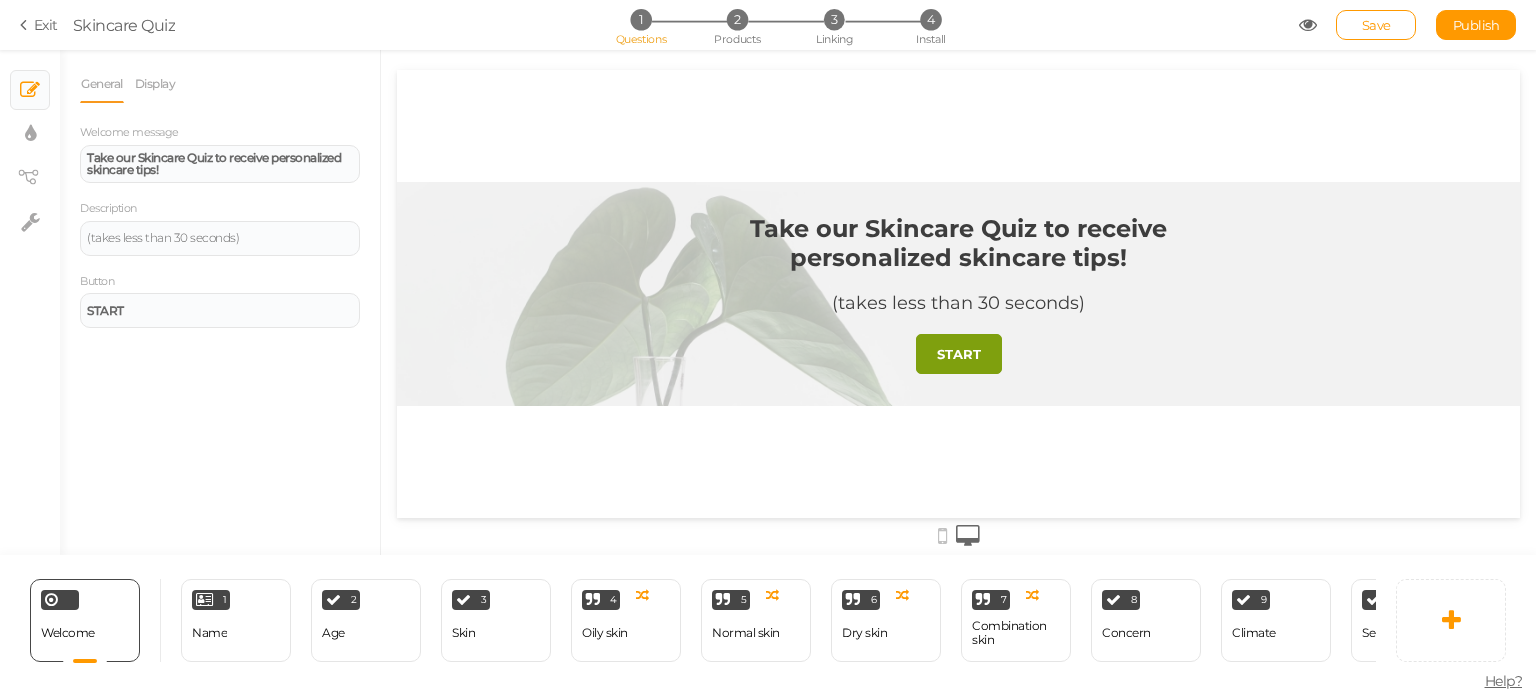 scroll, scrollTop: 0, scrollLeft: 0, axis: both 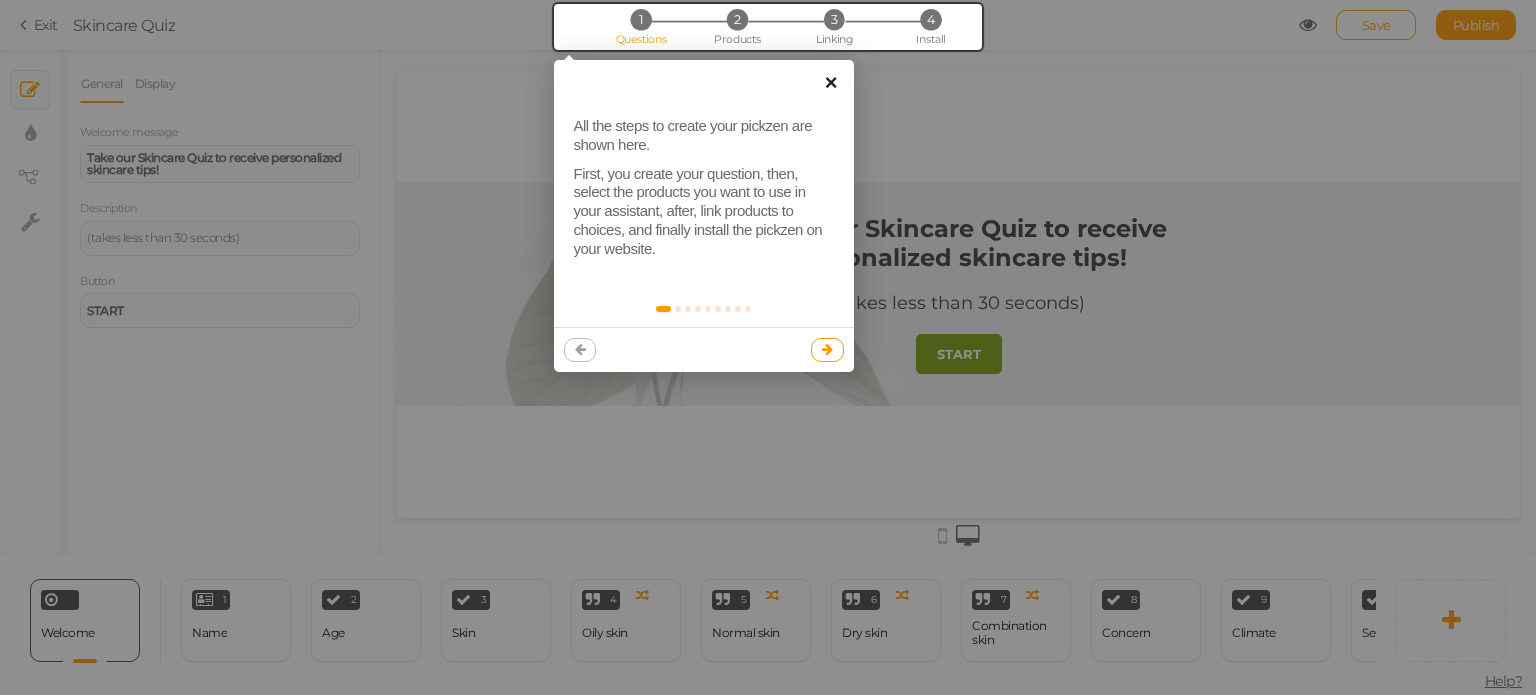 click on "×" at bounding box center [831, 82] 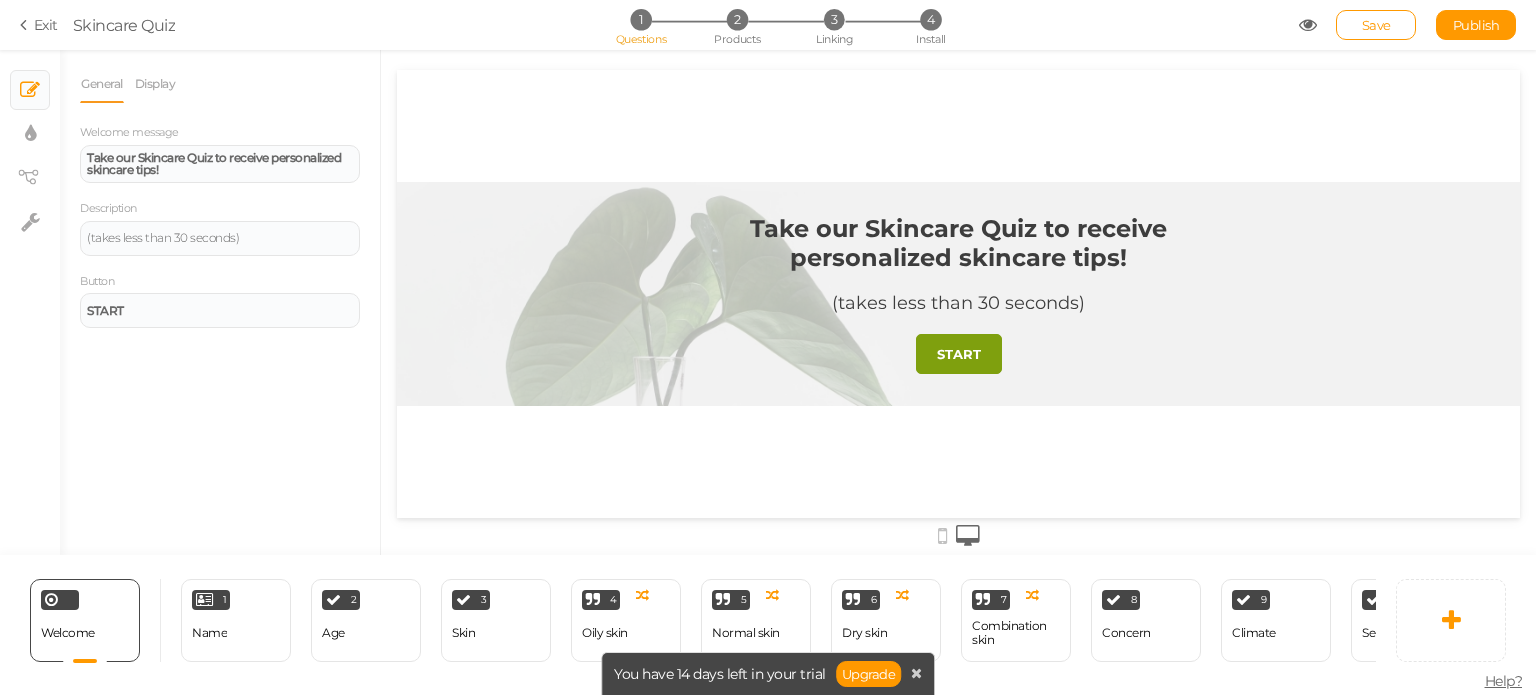 click on "Take our Skincare Quiz to receive personalized skincare tips! (takes less than 30 seconds) START" at bounding box center [959, 294] 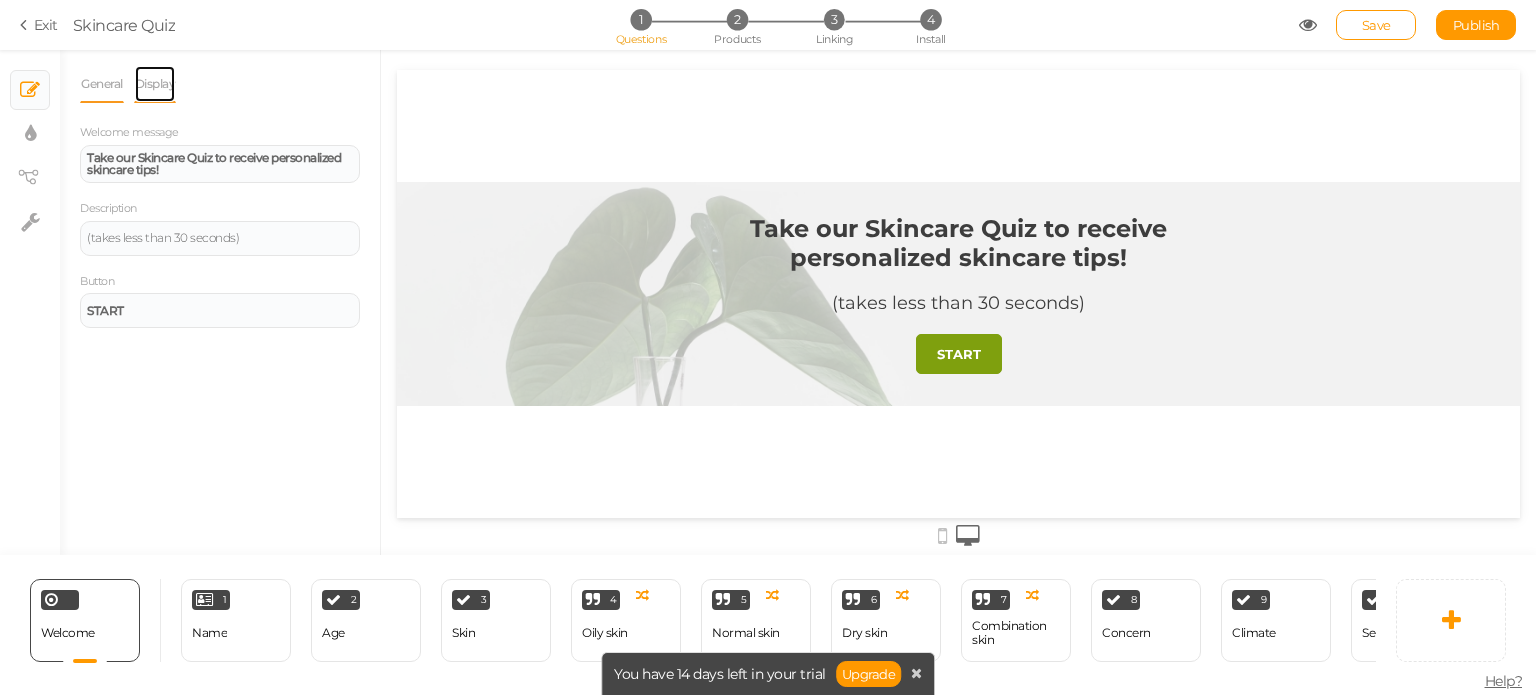 click on "Display" at bounding box center (155, 84) 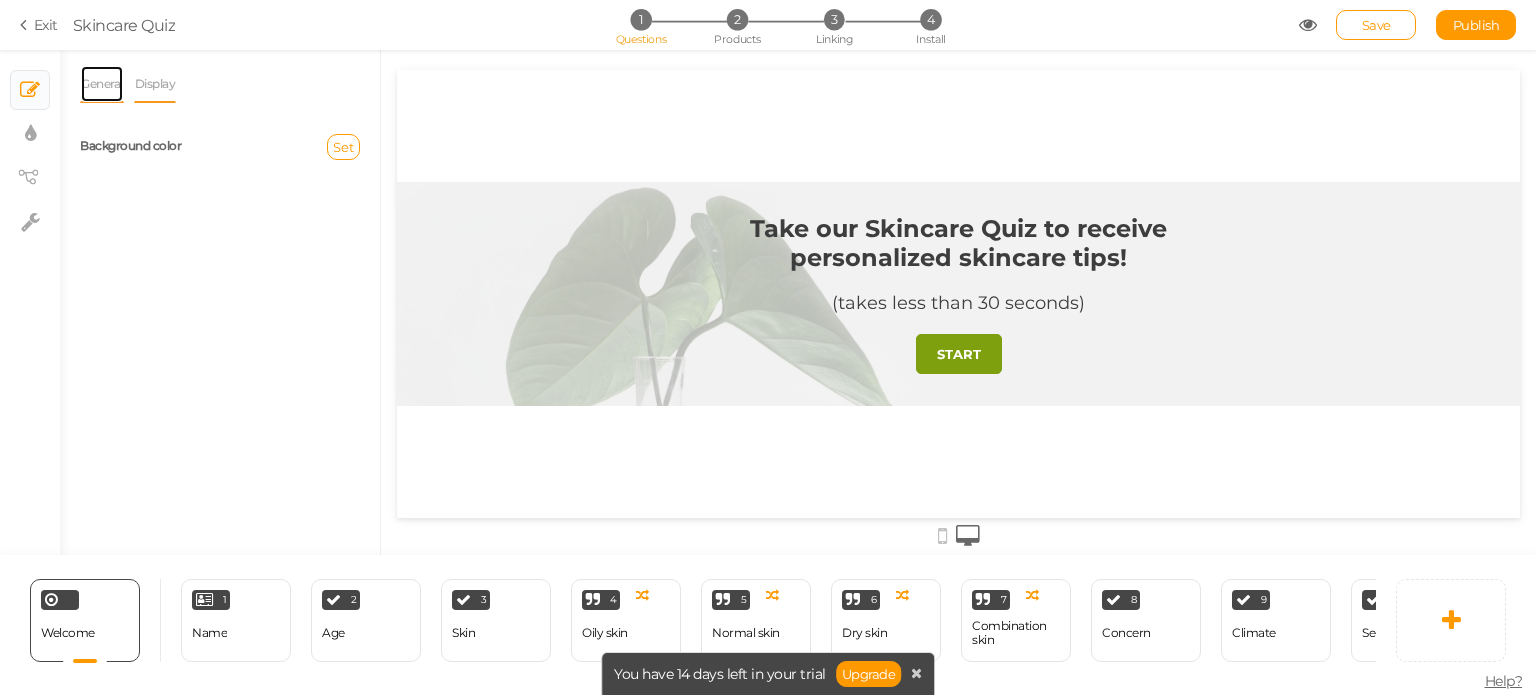 click on "General" at bounding box center [102, 84] 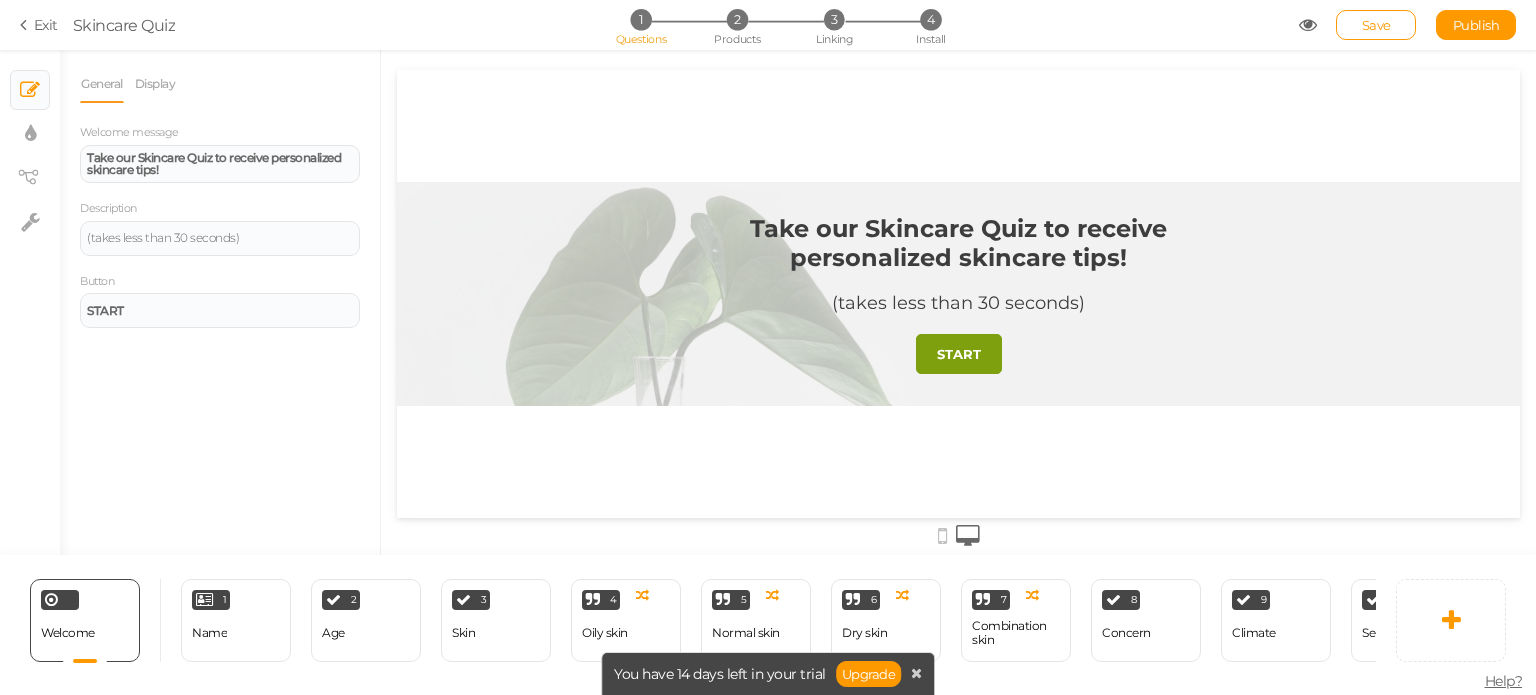 click on "Exit" at bounding box center (39, 25) 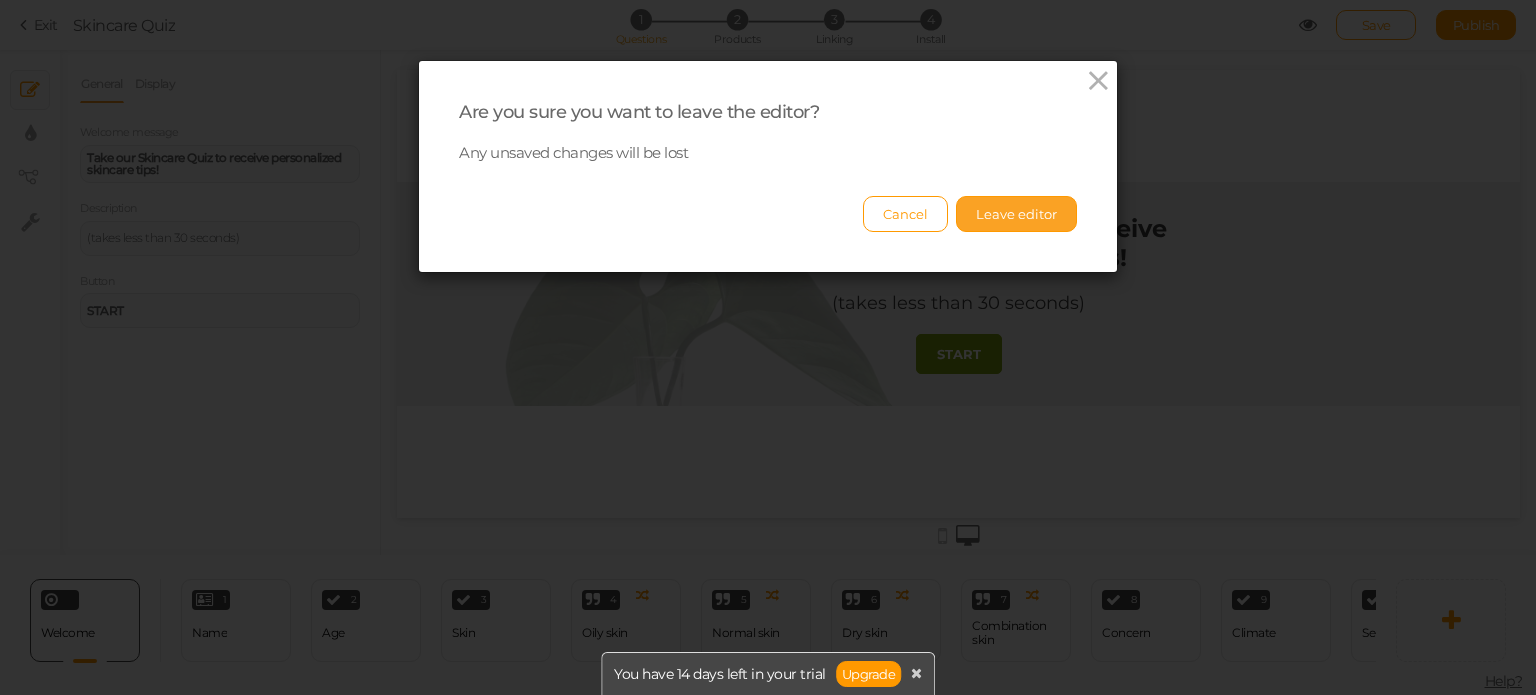 click on "Leave editor" at bounding box center (1016, 214) 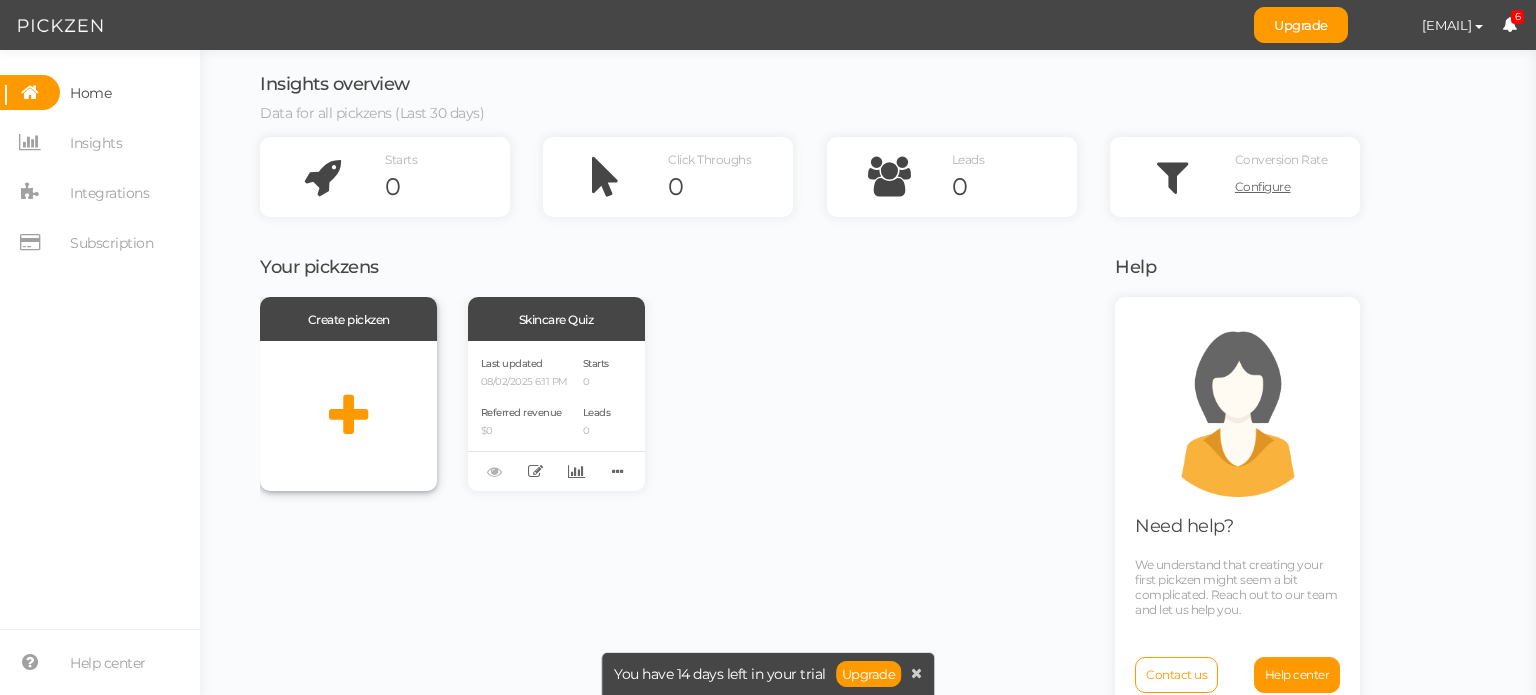 click at bounding box center [348, 416] 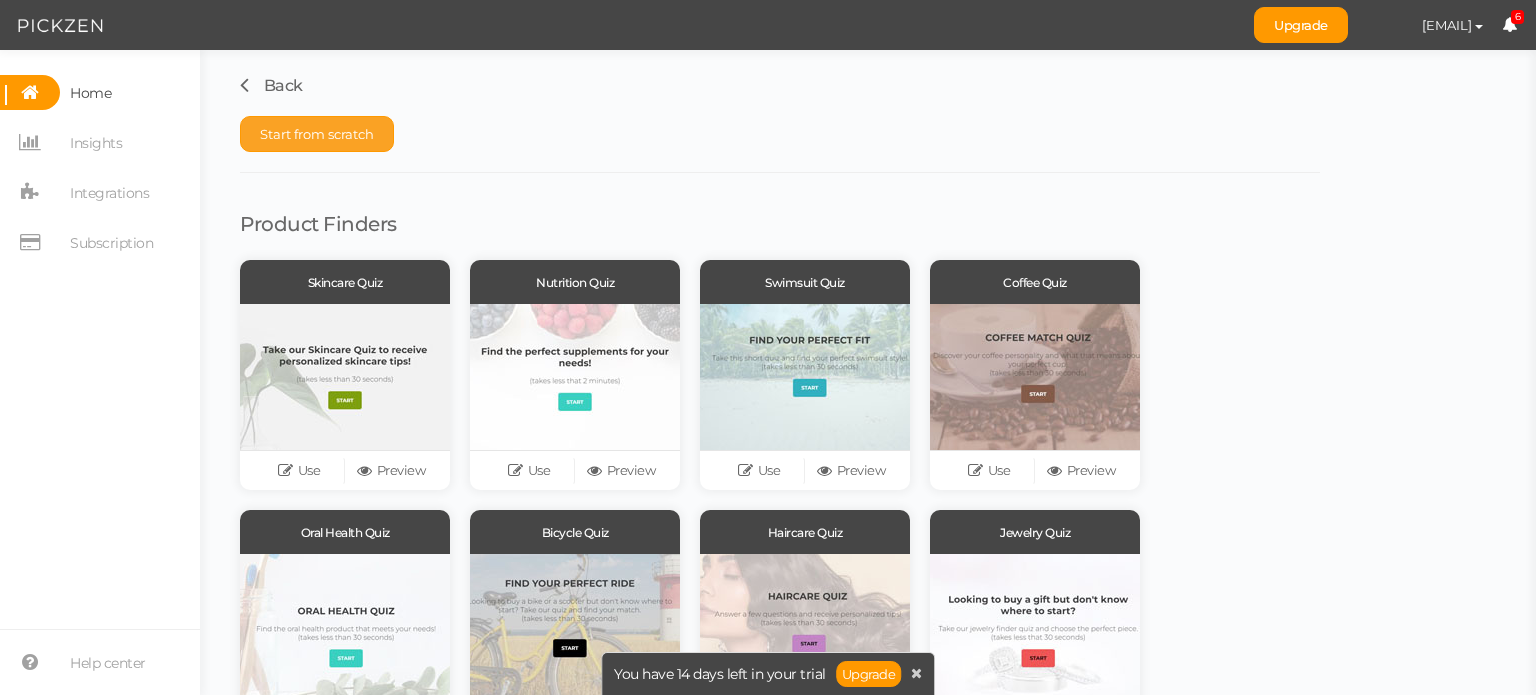 click on "Start from scratch" at bounding box center (317, 134) 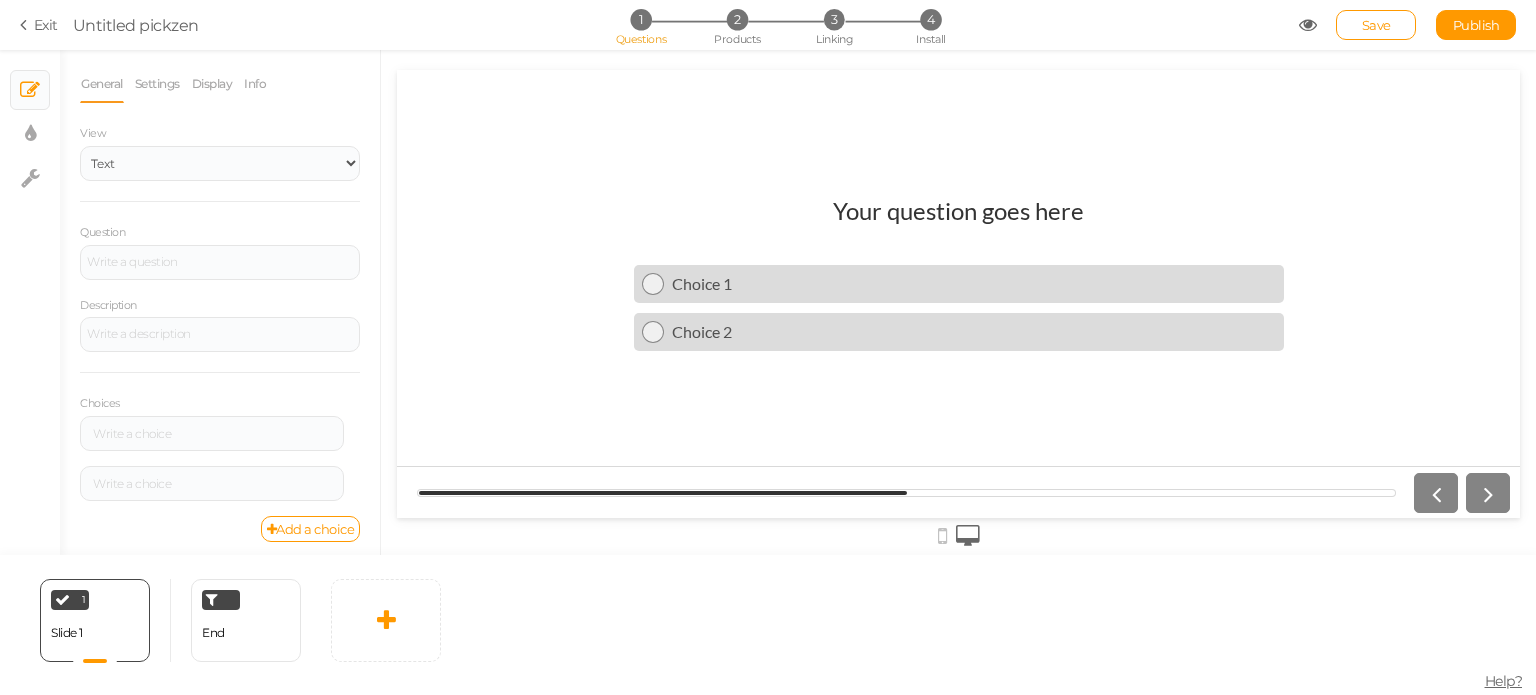 scroll, scrollTop: 0, scrollLeft: 0, axis: both 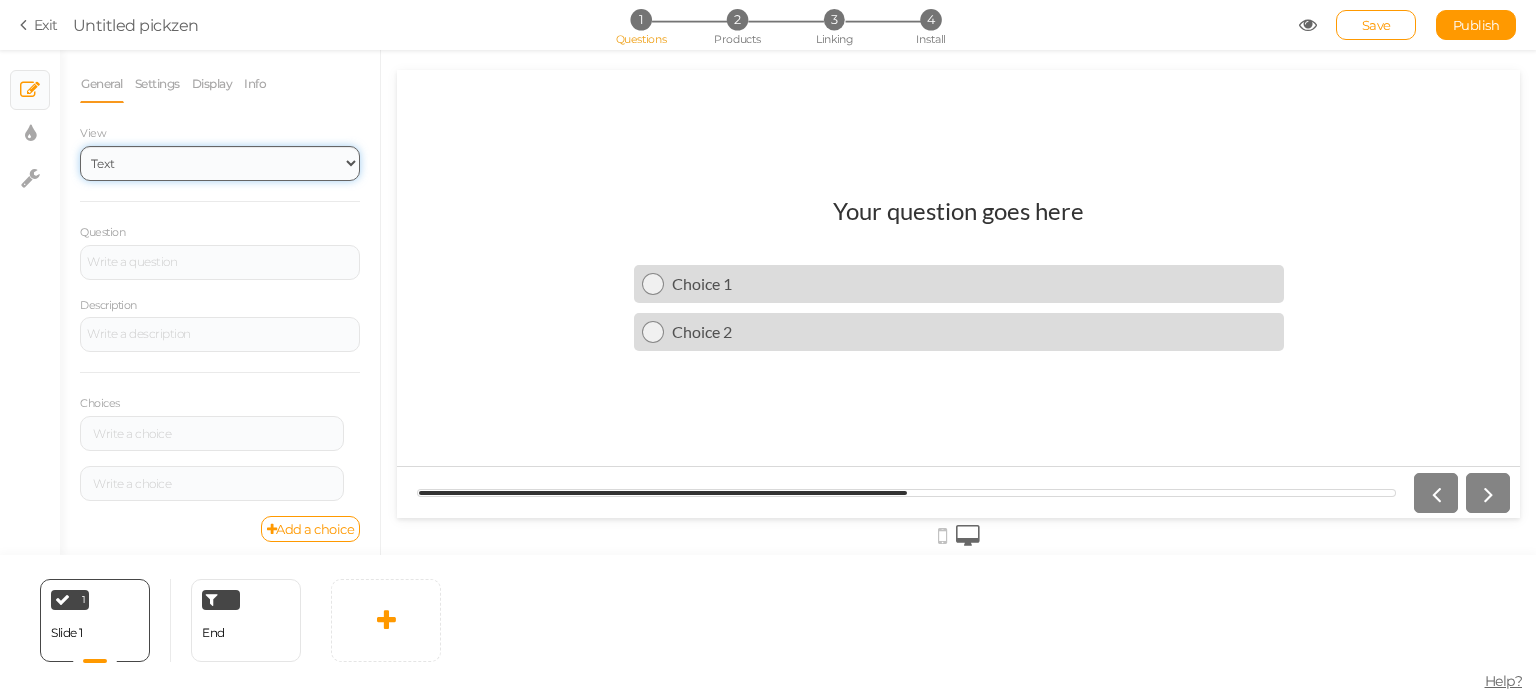 click on "Text Images Slider Dropdown" at bounding box center [220, 163] 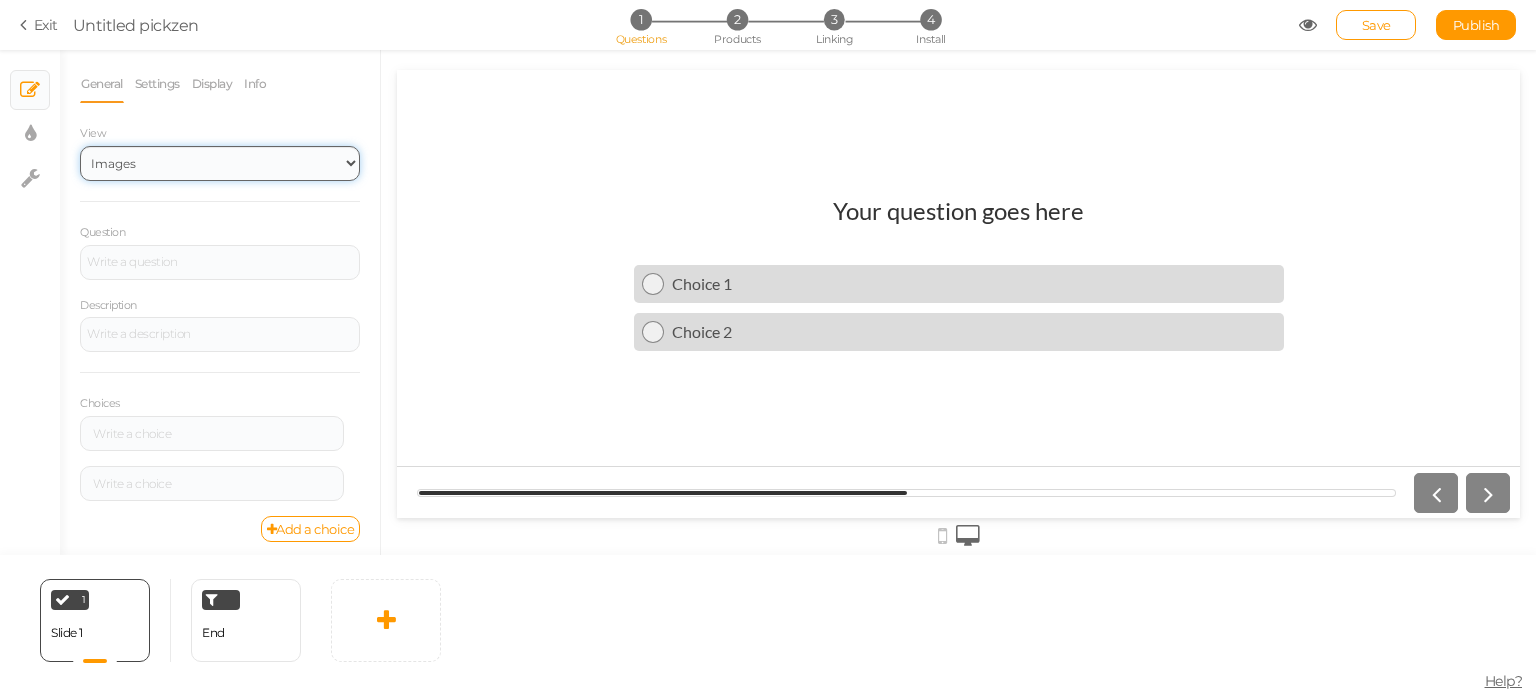 click on "Text Images Slider Dropdown" at bounding box center [220, 163] 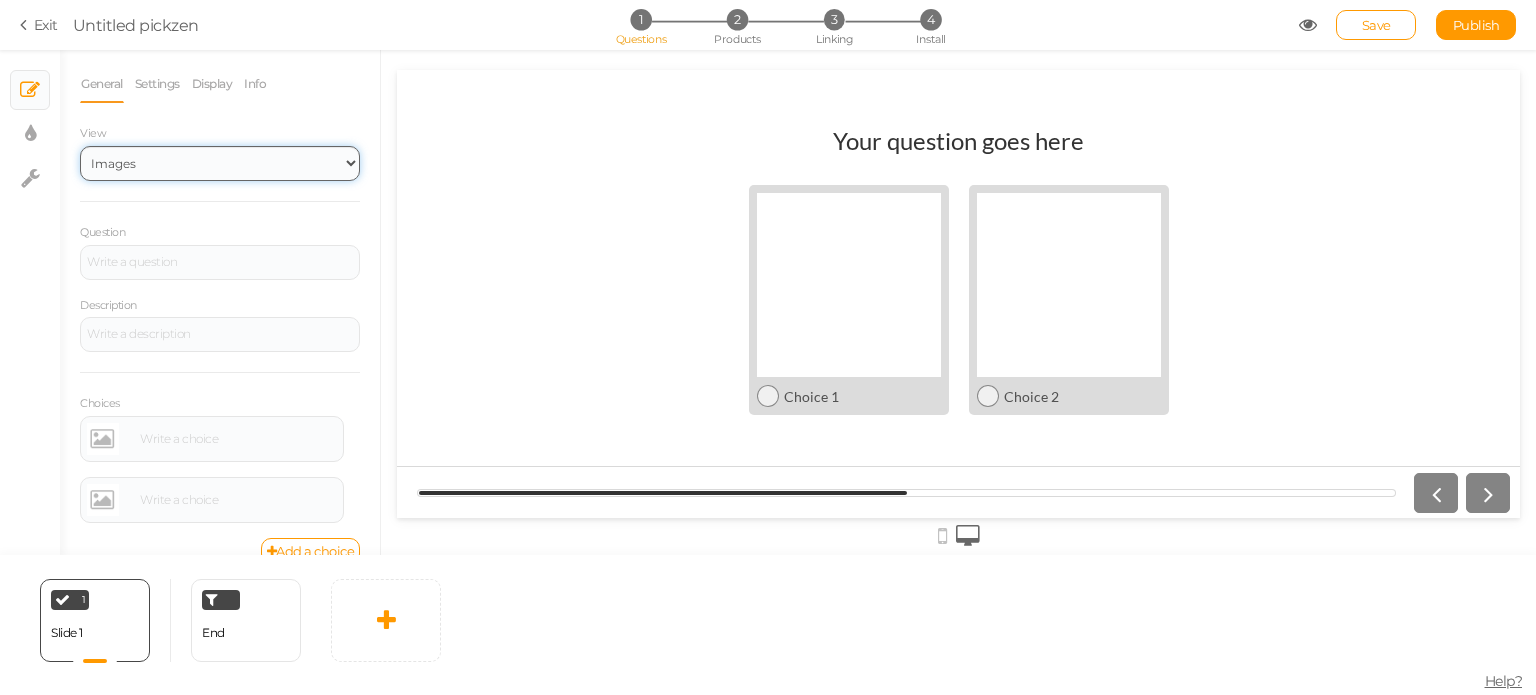 click on "Text Images Slider Dropdown" at bounding box center (220, 163) 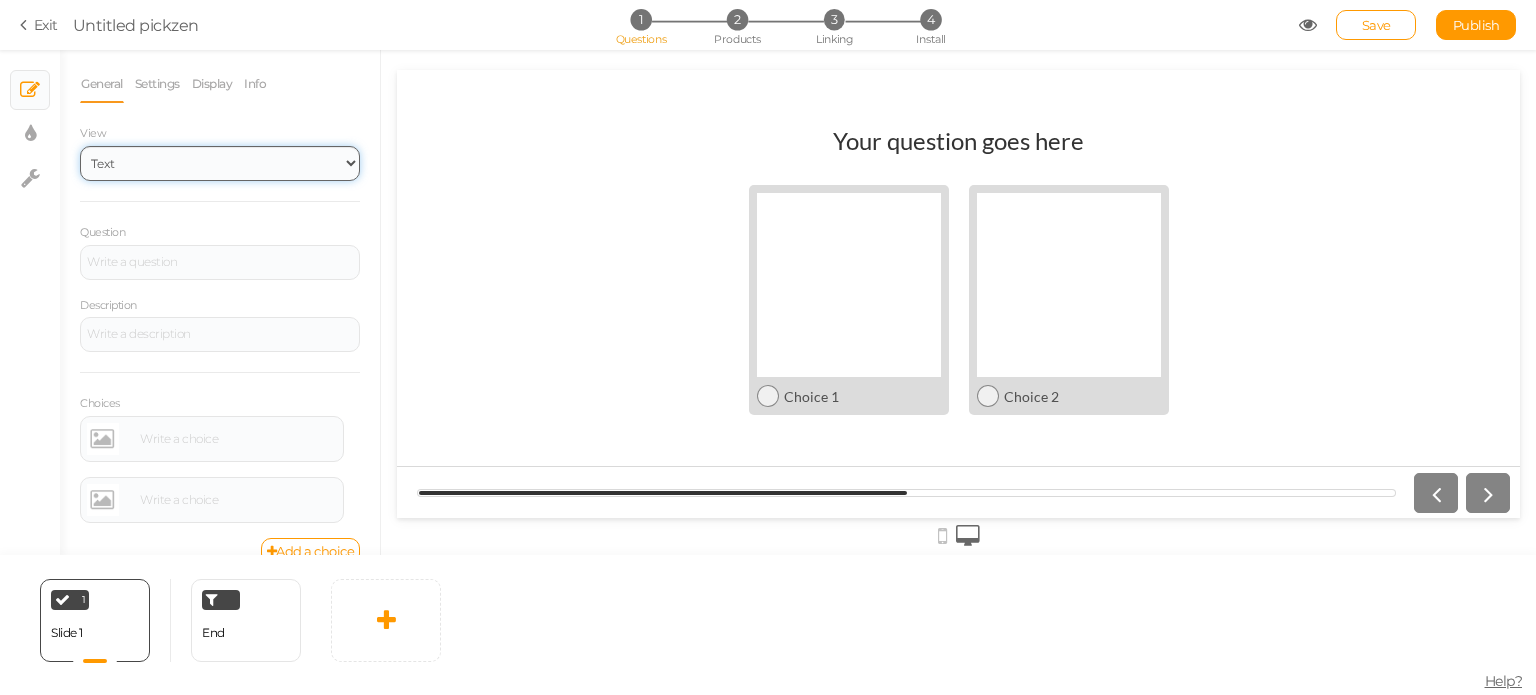 click on "Text Images Slider Dropdown" at bounding box center [220, 163] 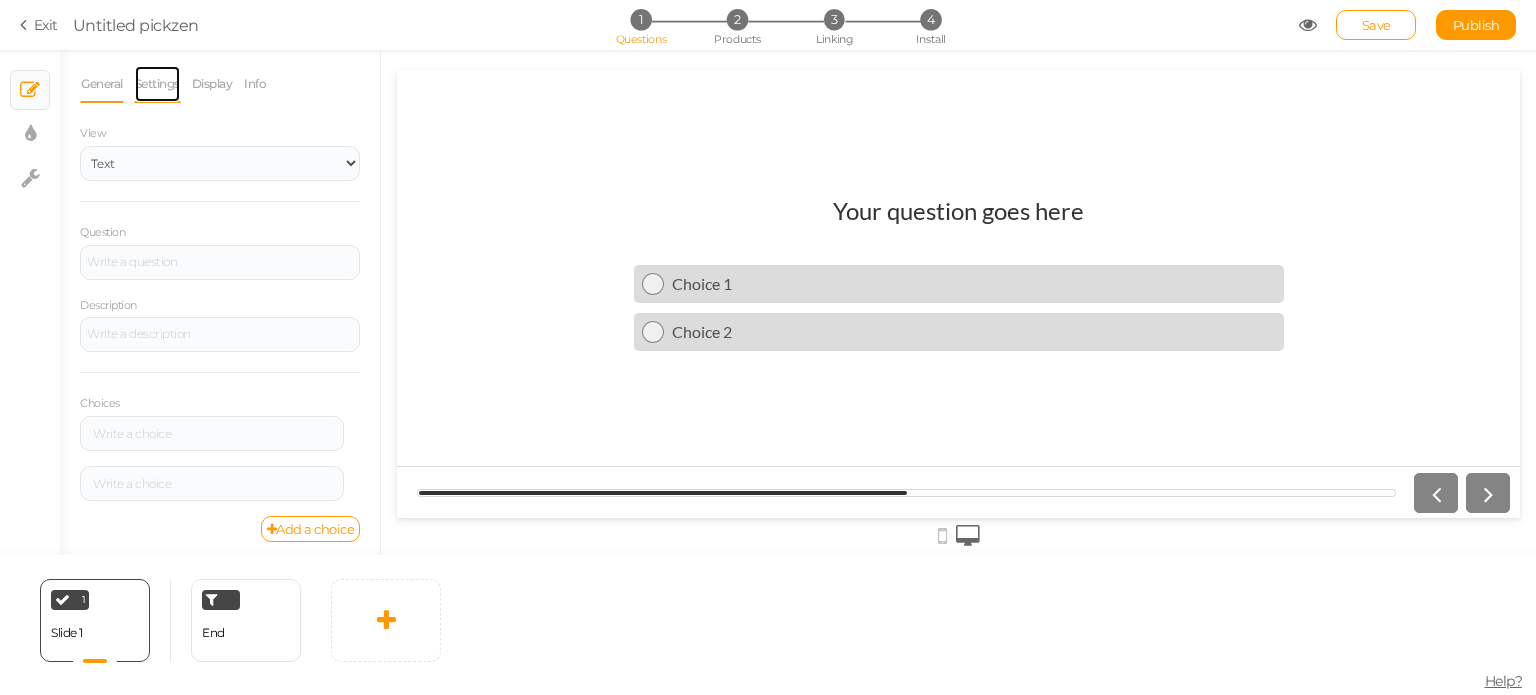 click on "Settings" at bounding box center (157, 84) 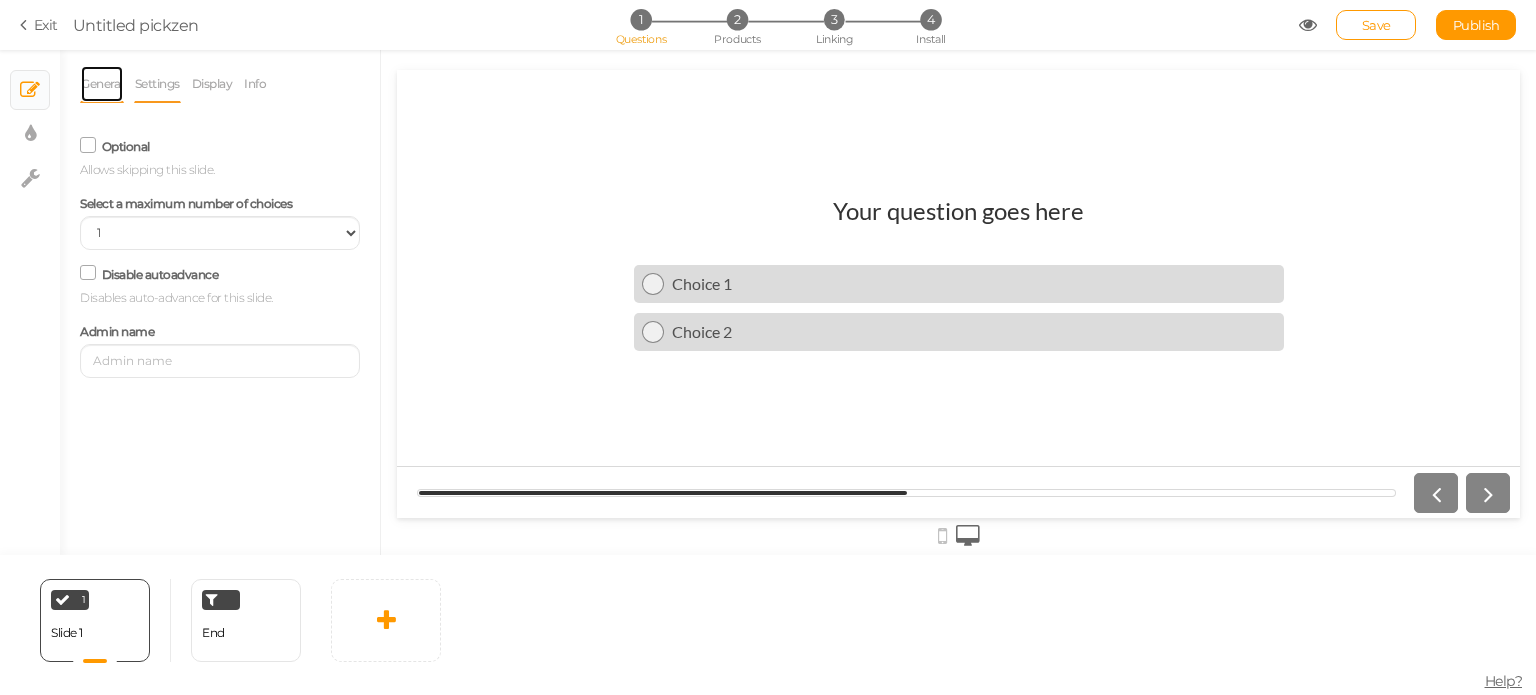 click on "General" at bounding box center (102, 84) 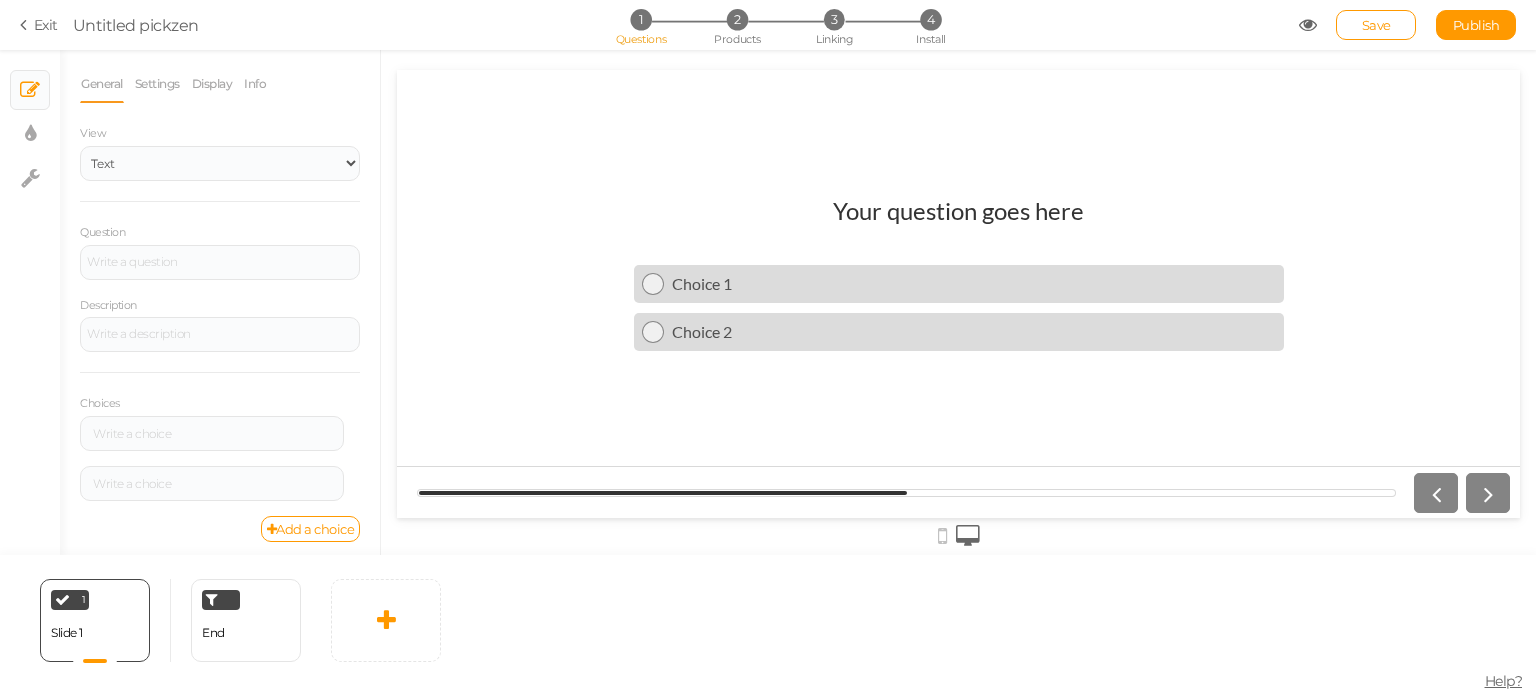 click on "Your question goes here" at bounding box center [958, 220] 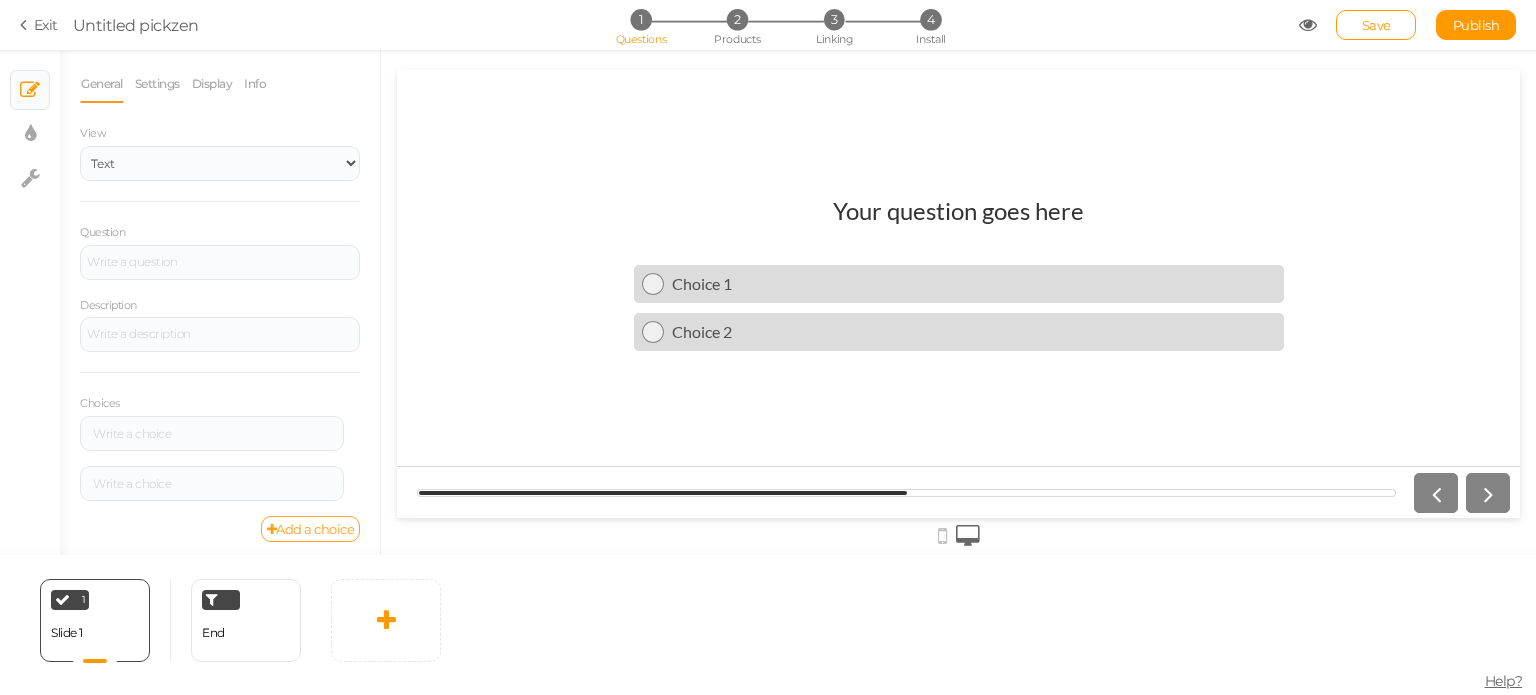 click on "Add a choice" at bounding box center [311, 529] 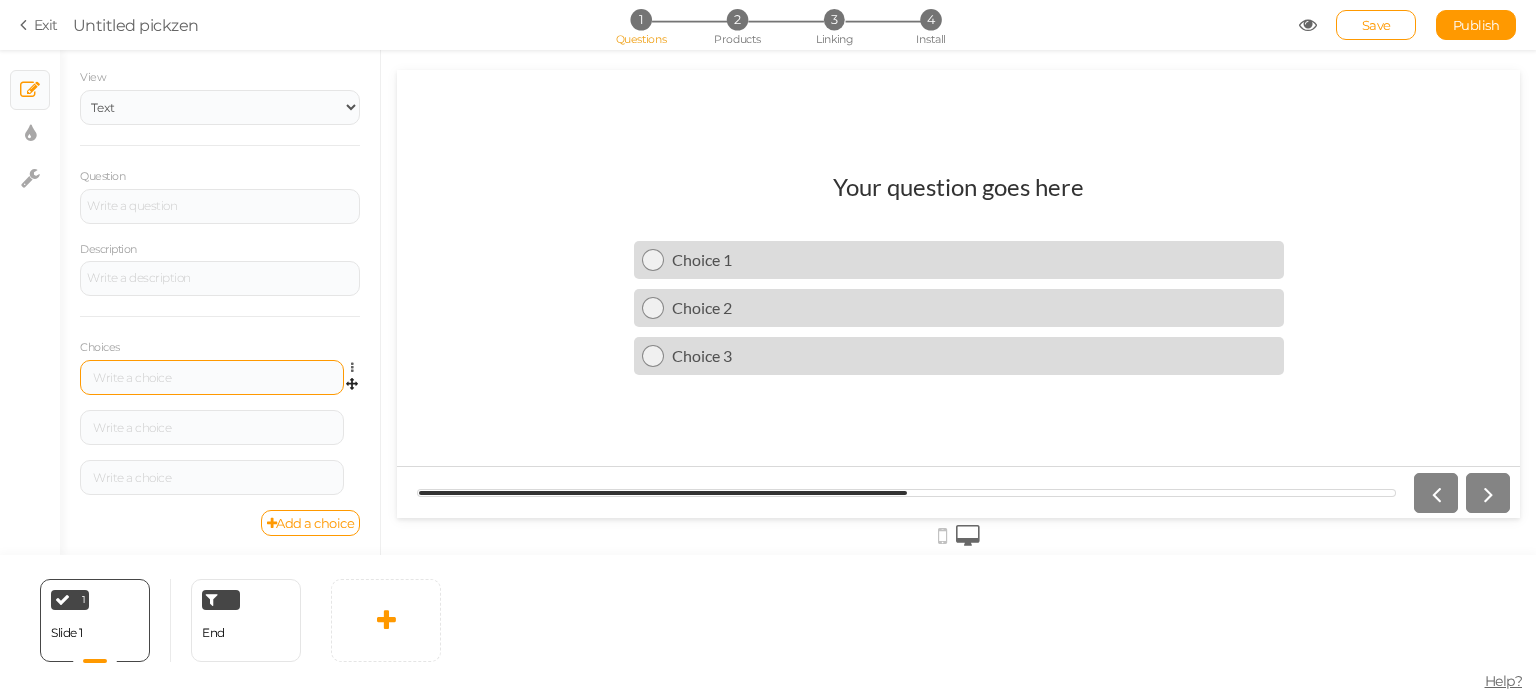 scroll, scrollTop: 0, scrollLeft: 0, axis: both 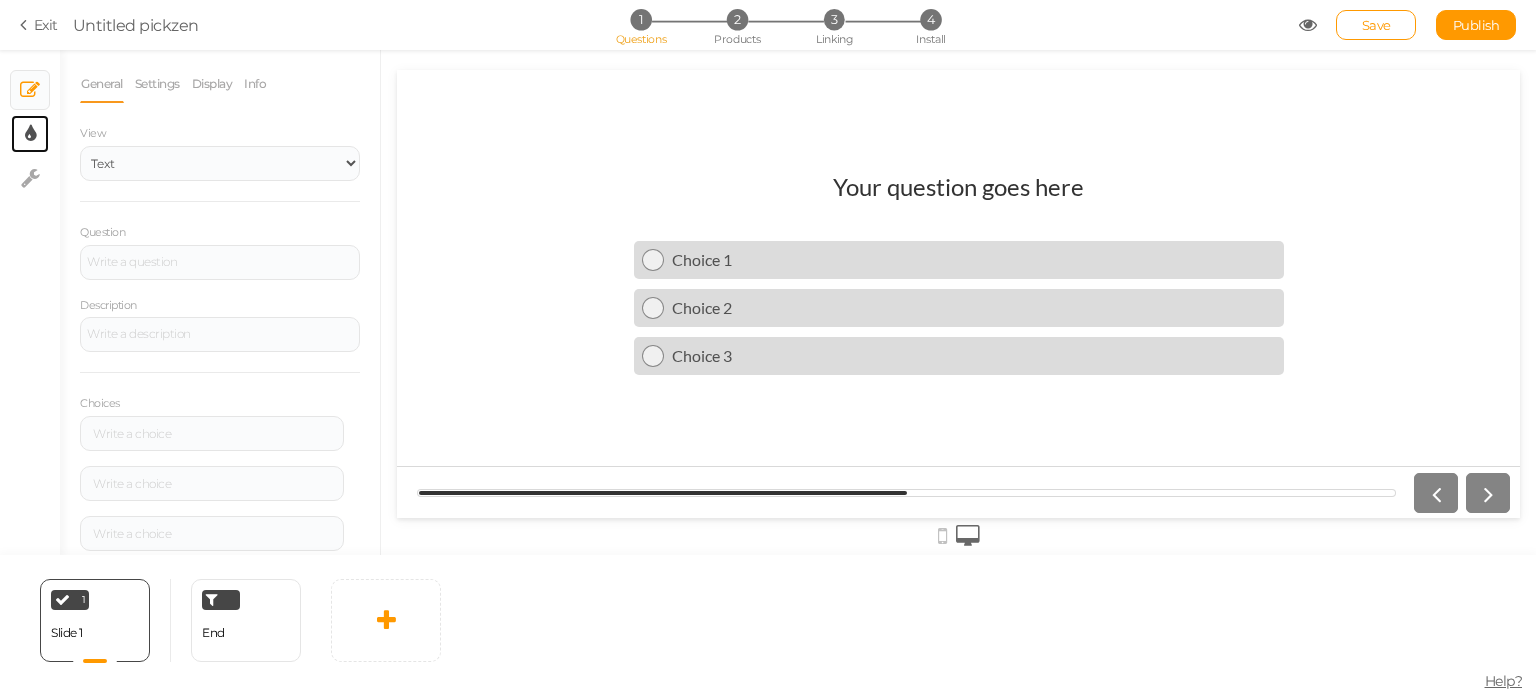 click on "× Display settings" at bounding box center [30, 134] 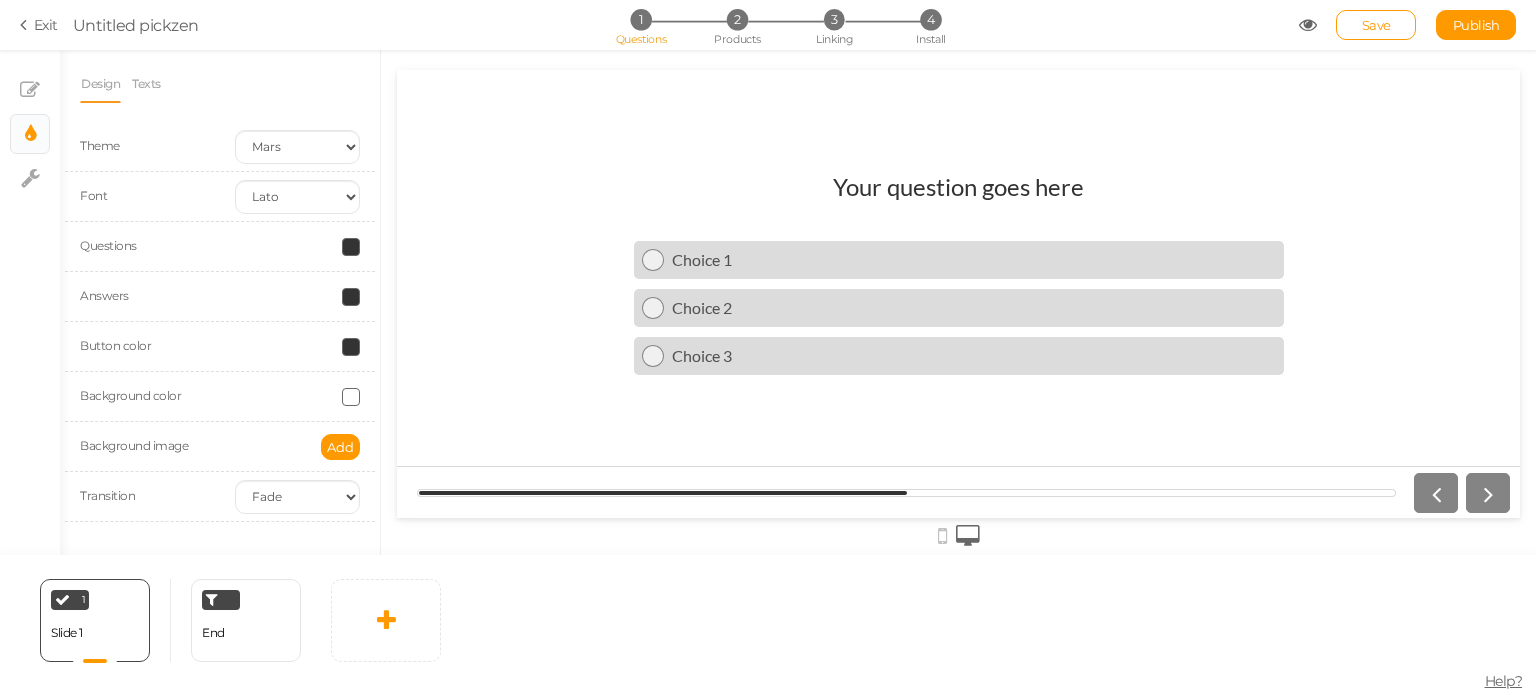 click at bounding box center (351, 297) 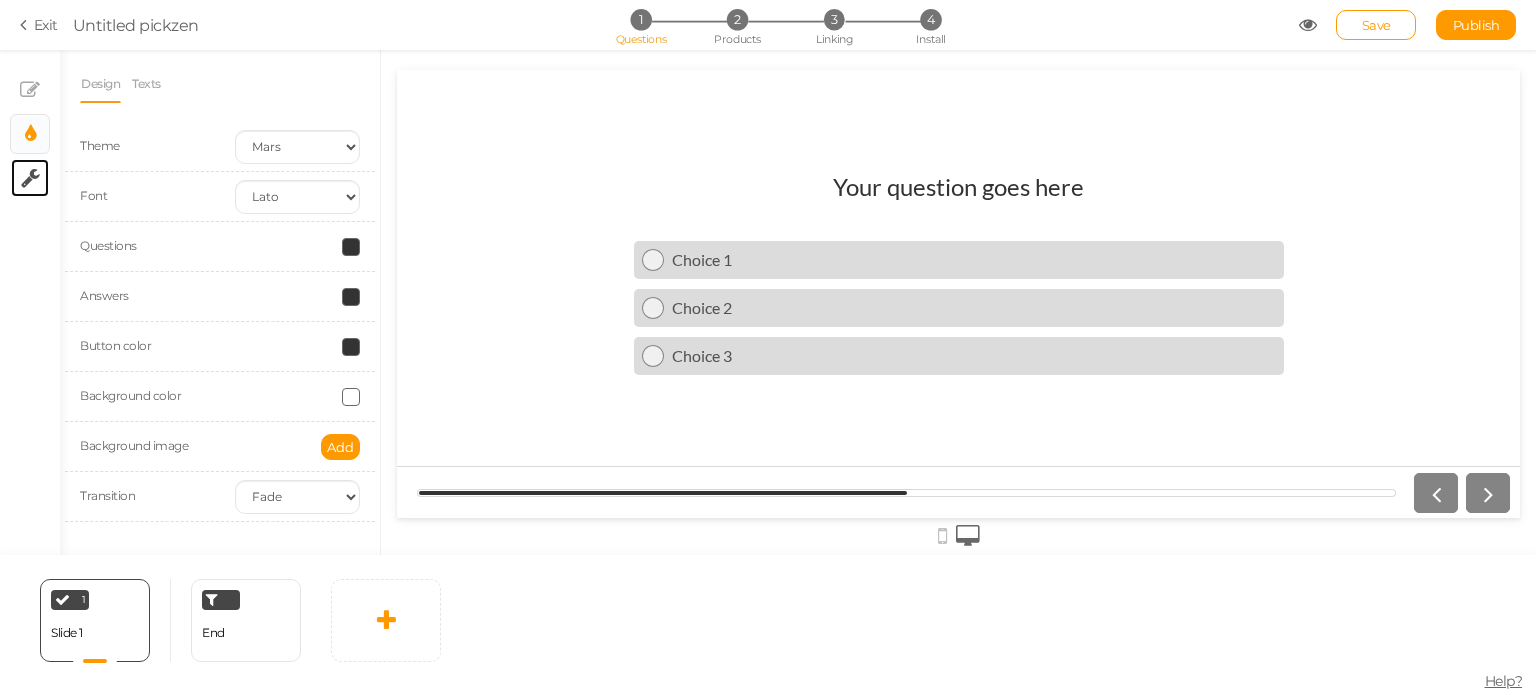click at bounding box center [30, 178] 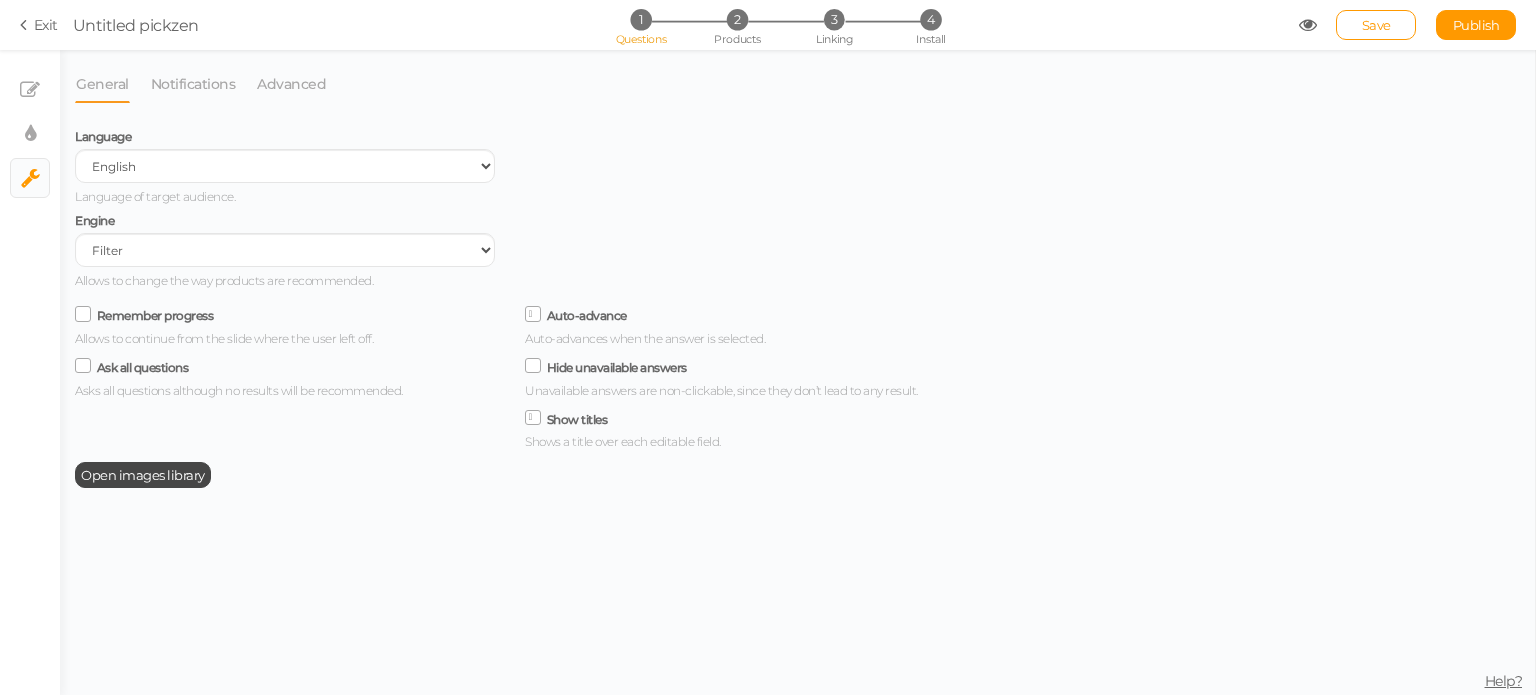 click on "× Slides
× Display settings
× Settings" at bounding box center (30, 125) 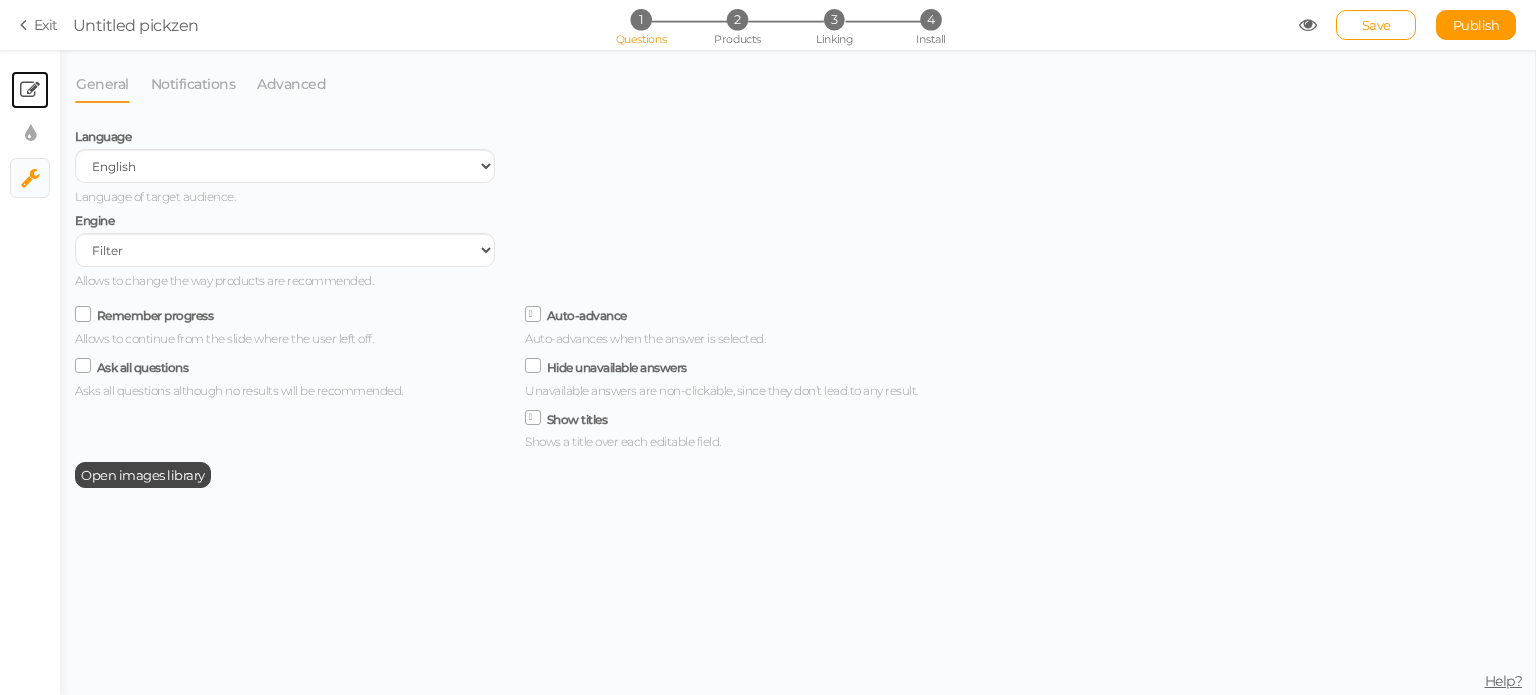 click at bounding box center (30, 90) 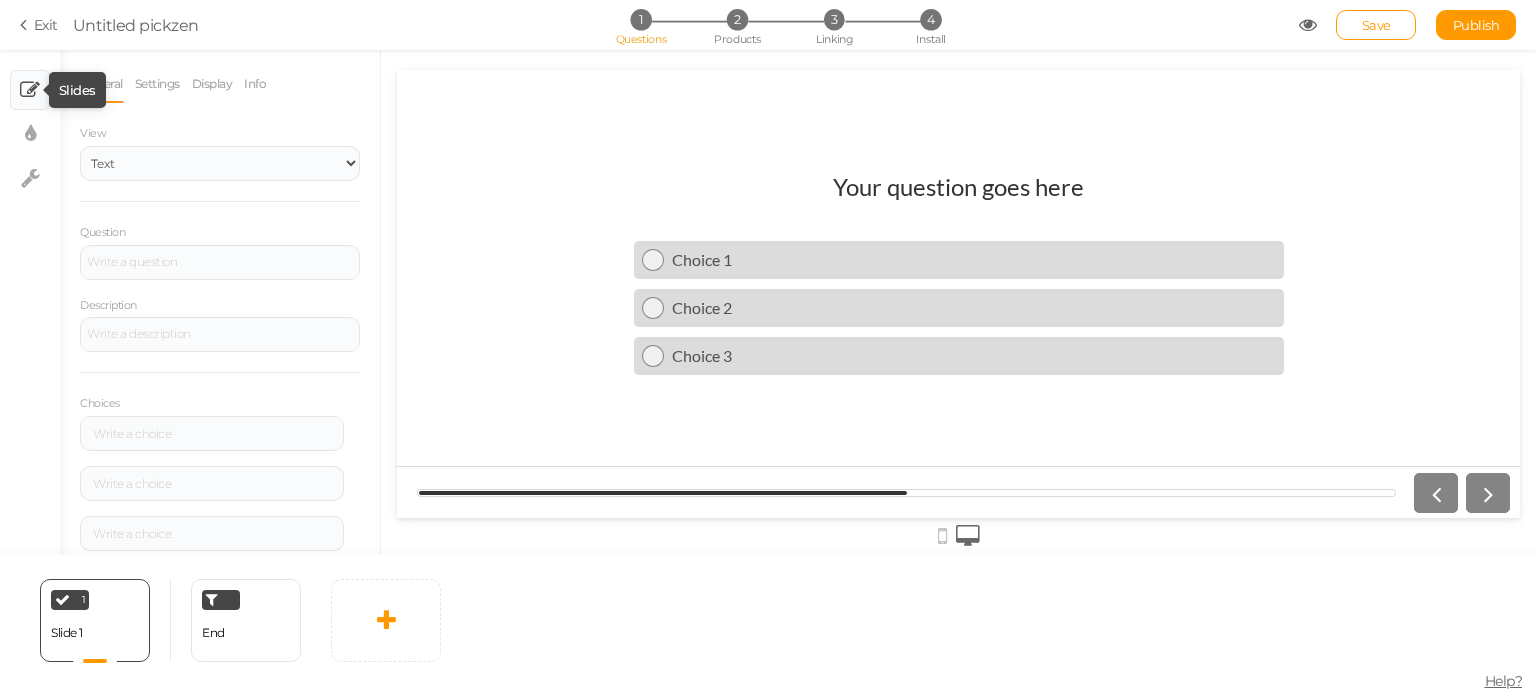 scroll, scrollTop: 0, scrollLeft: 0, axis: both 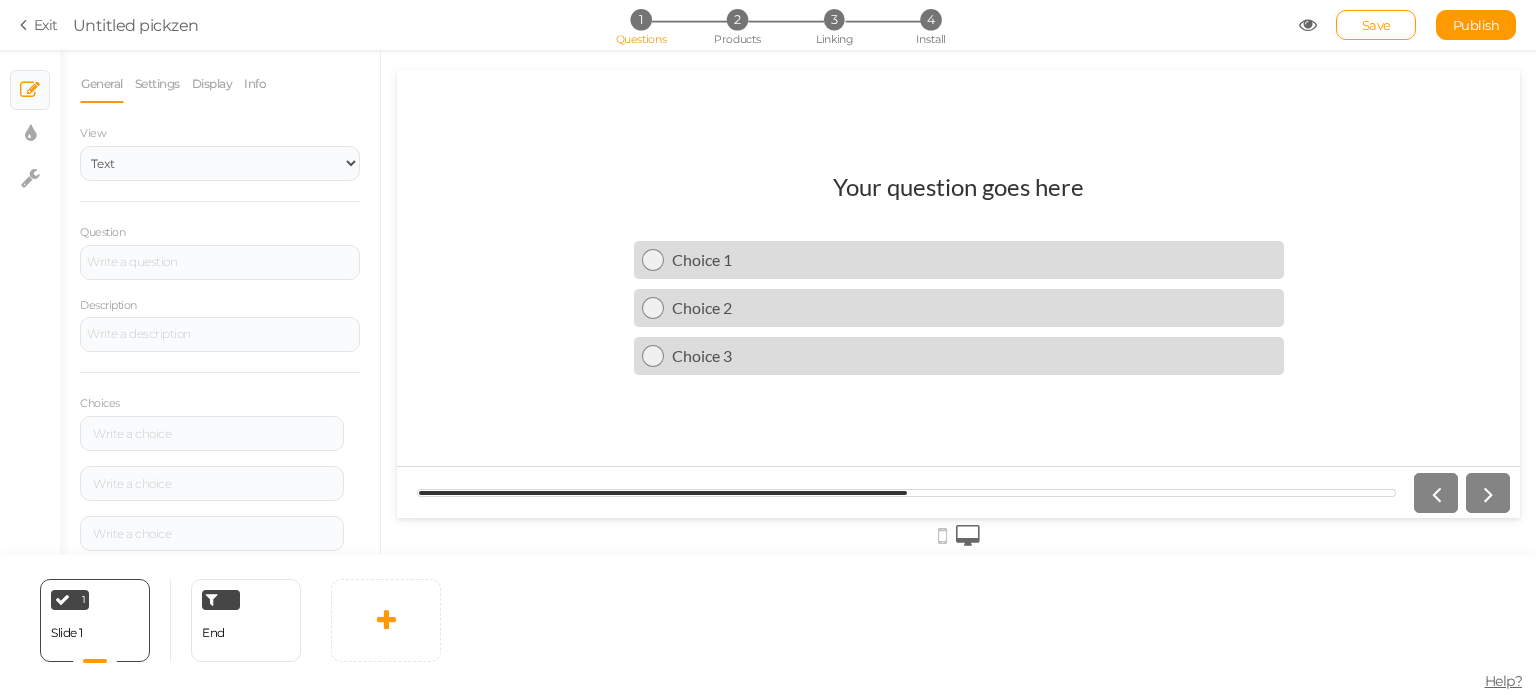 click on "Your question goes here" at bounding box center [958, 196] 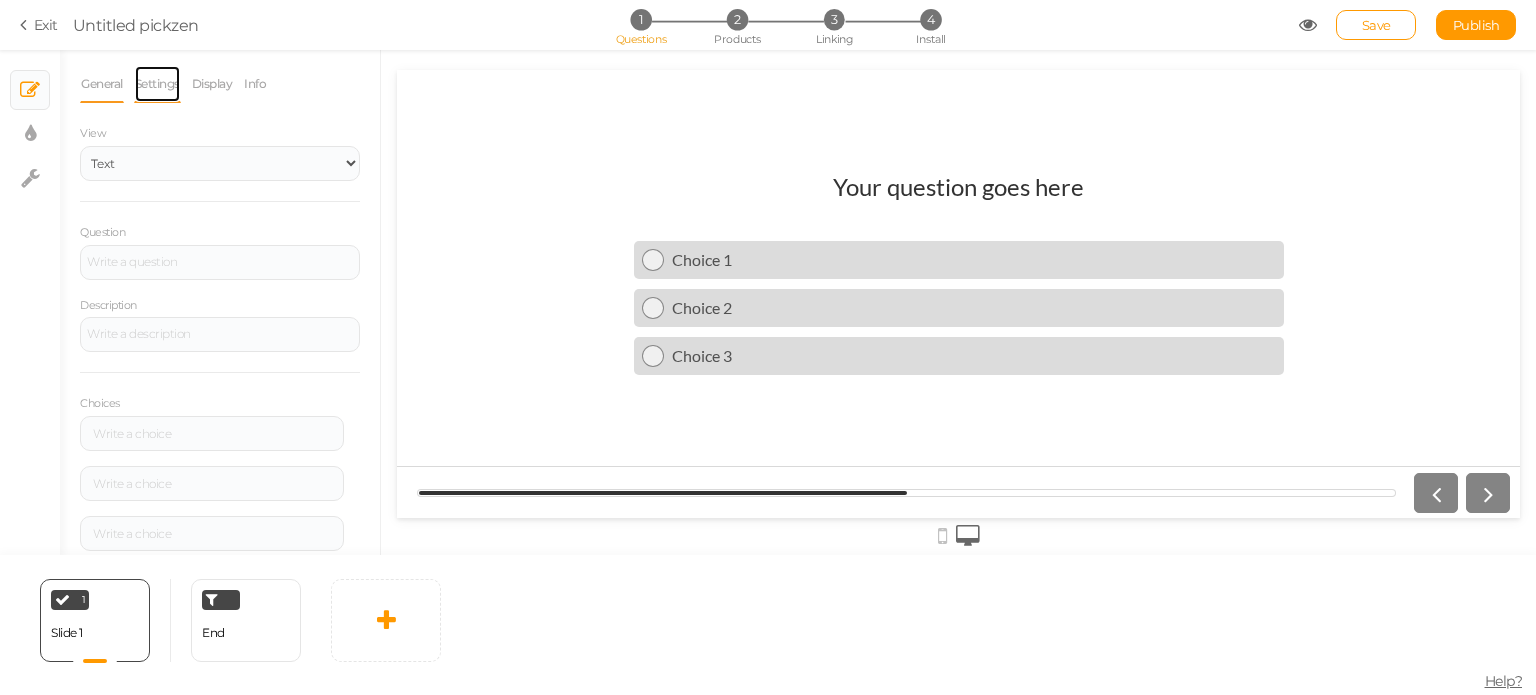 click on "Settings" at bounding box center [157, 84] 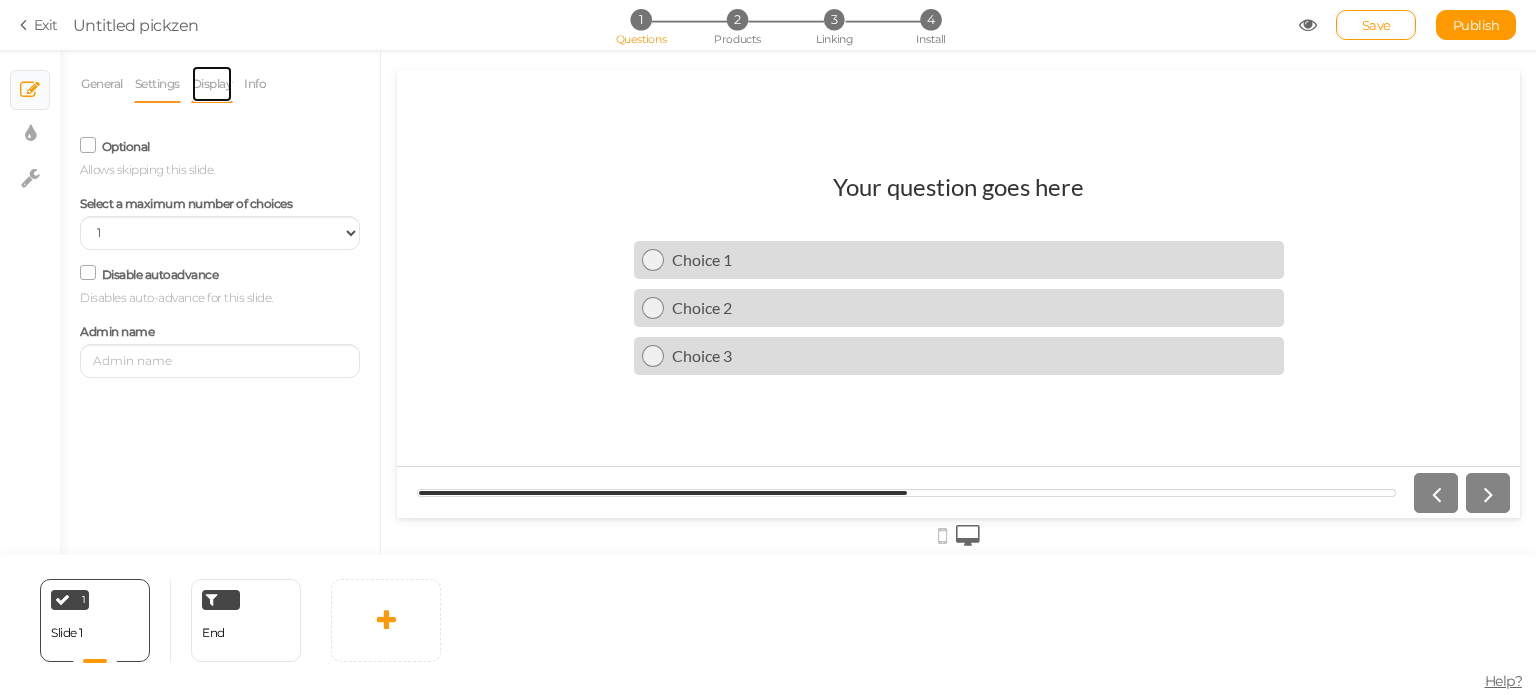 click on "Display" at bounding box center (212, 84) 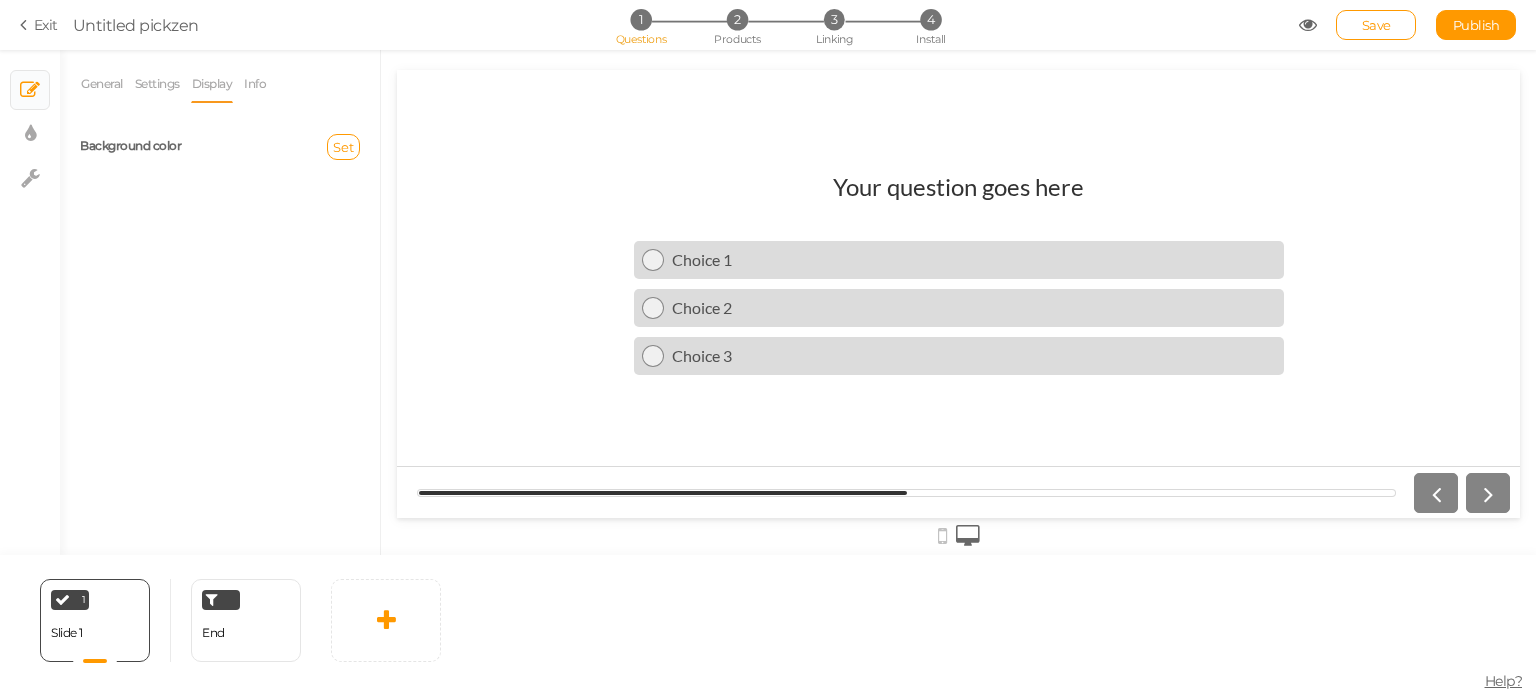 click on "Info" at bounding box center [260, 84] 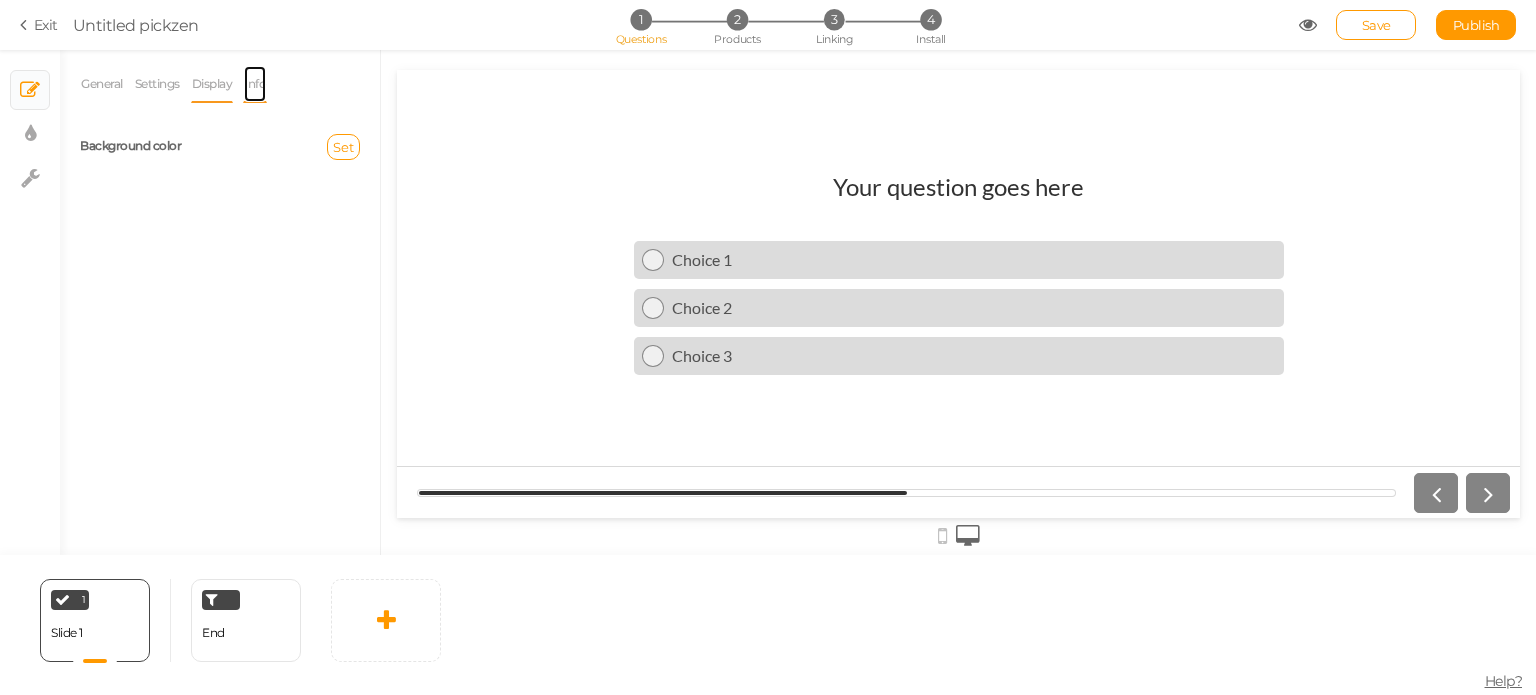 click on "Info" at bounding box center (255, 84) 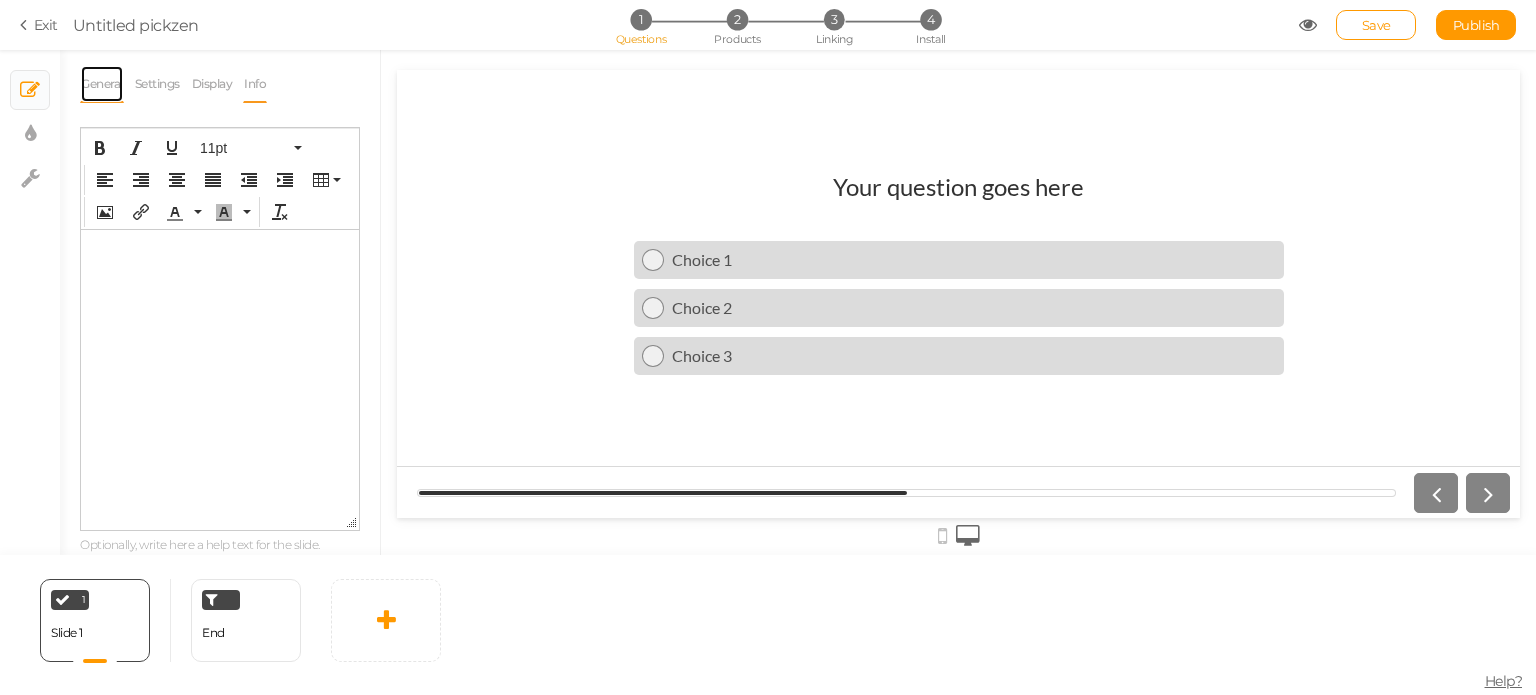 click on "General" at bounding box center (102, 84) 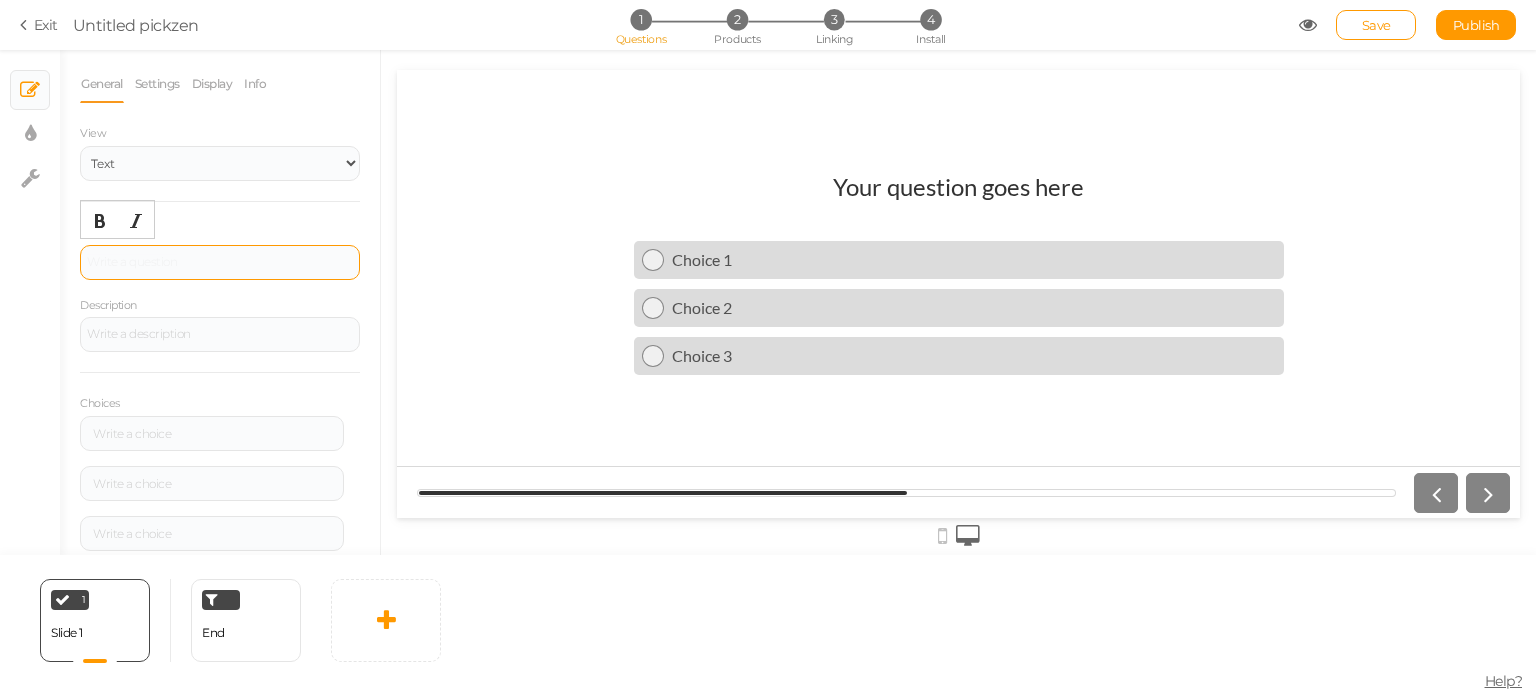 click at bounding box center [220, 262] 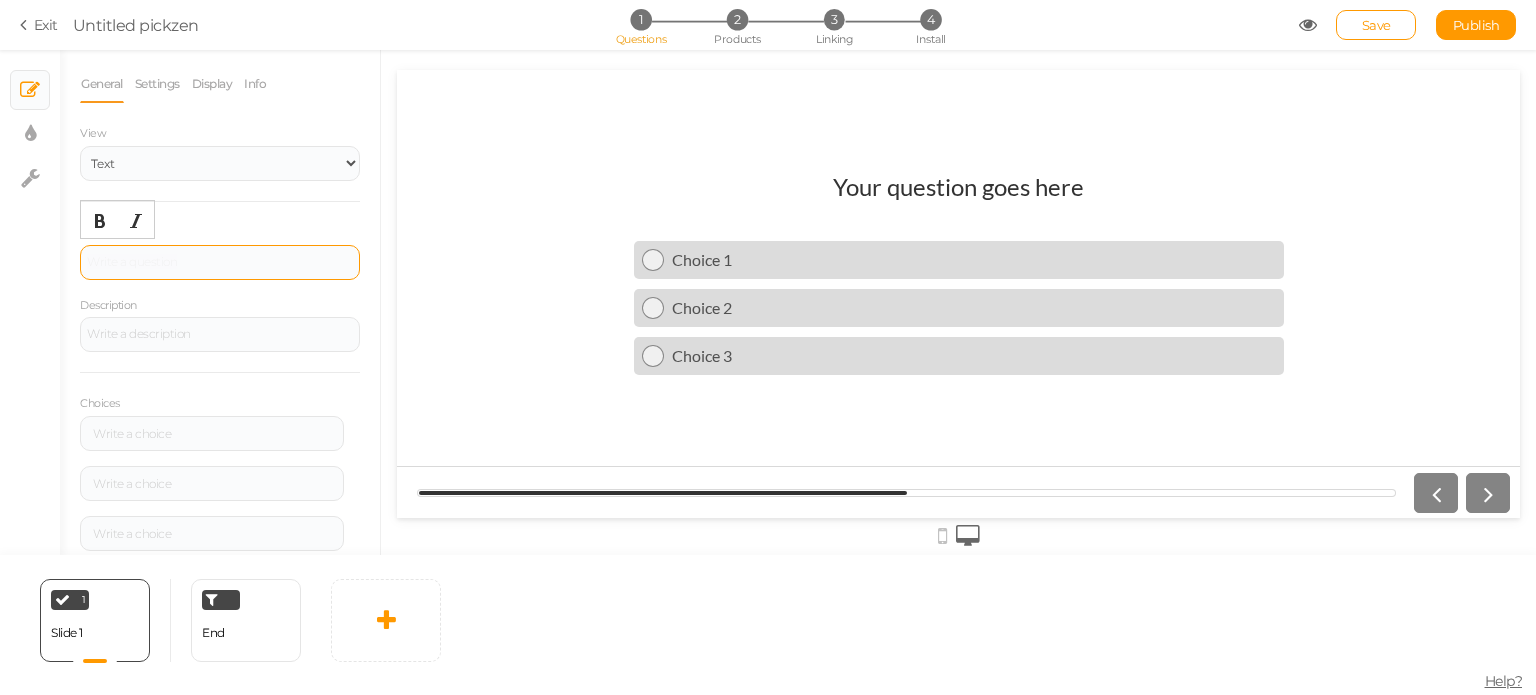 type 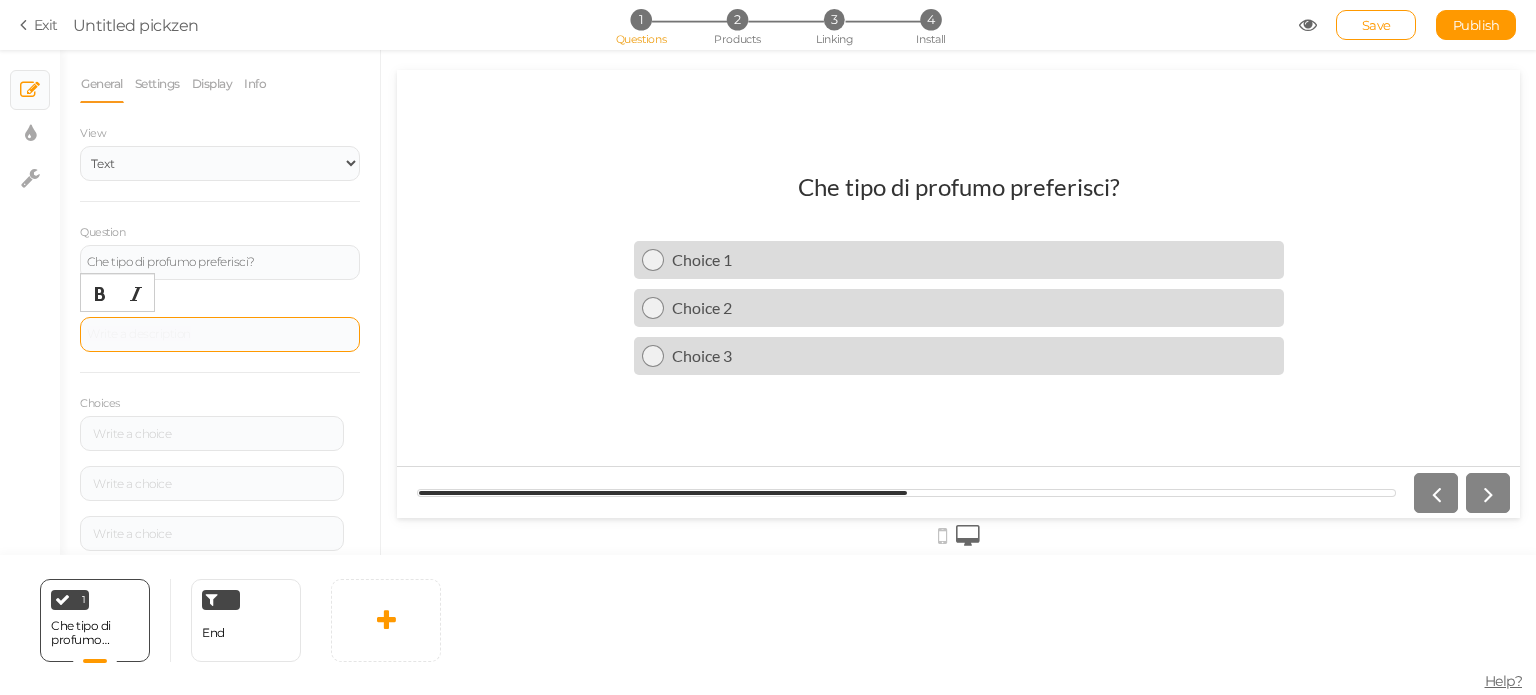 click at bounding box center (220, 335) 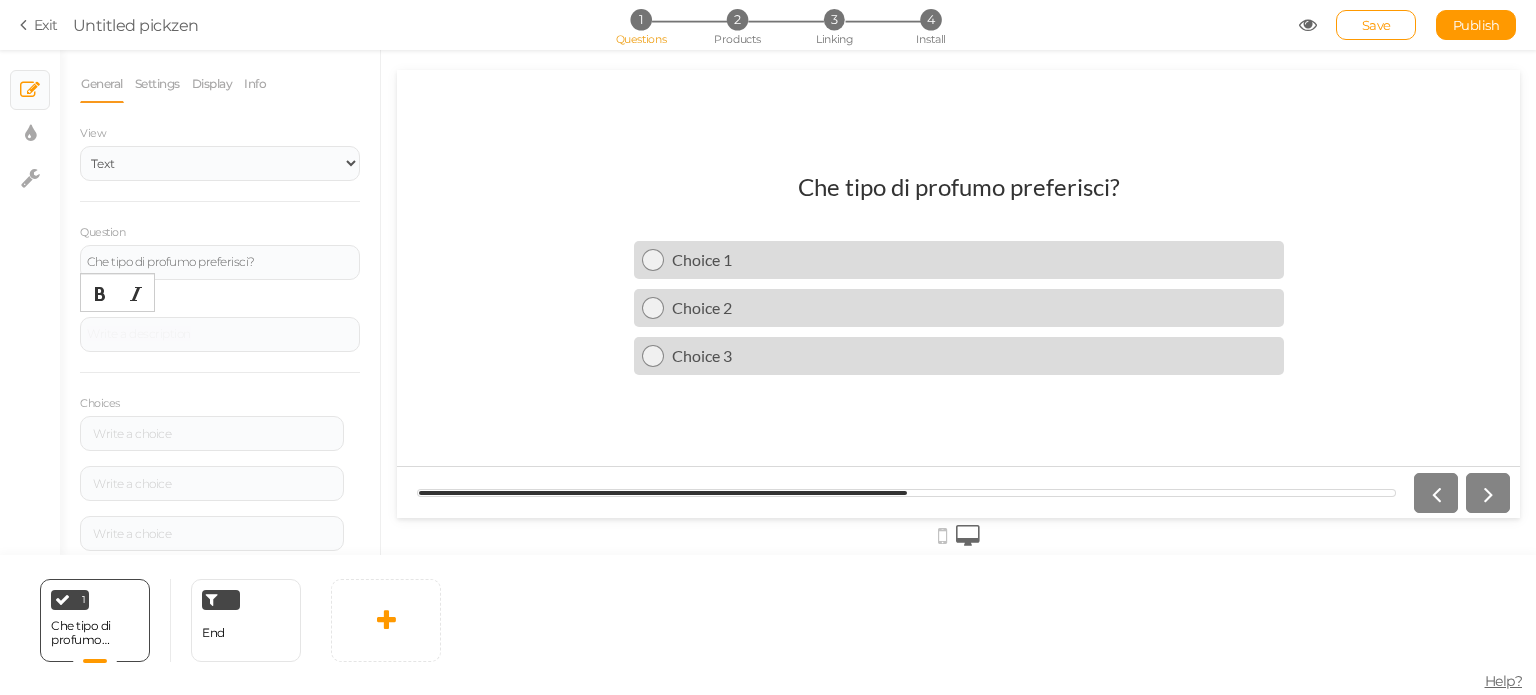 click on "Choices                                         Settings             Delete                                                     Settings             Delete                                                     Settings             Delete" at bounding box center [220, 469] 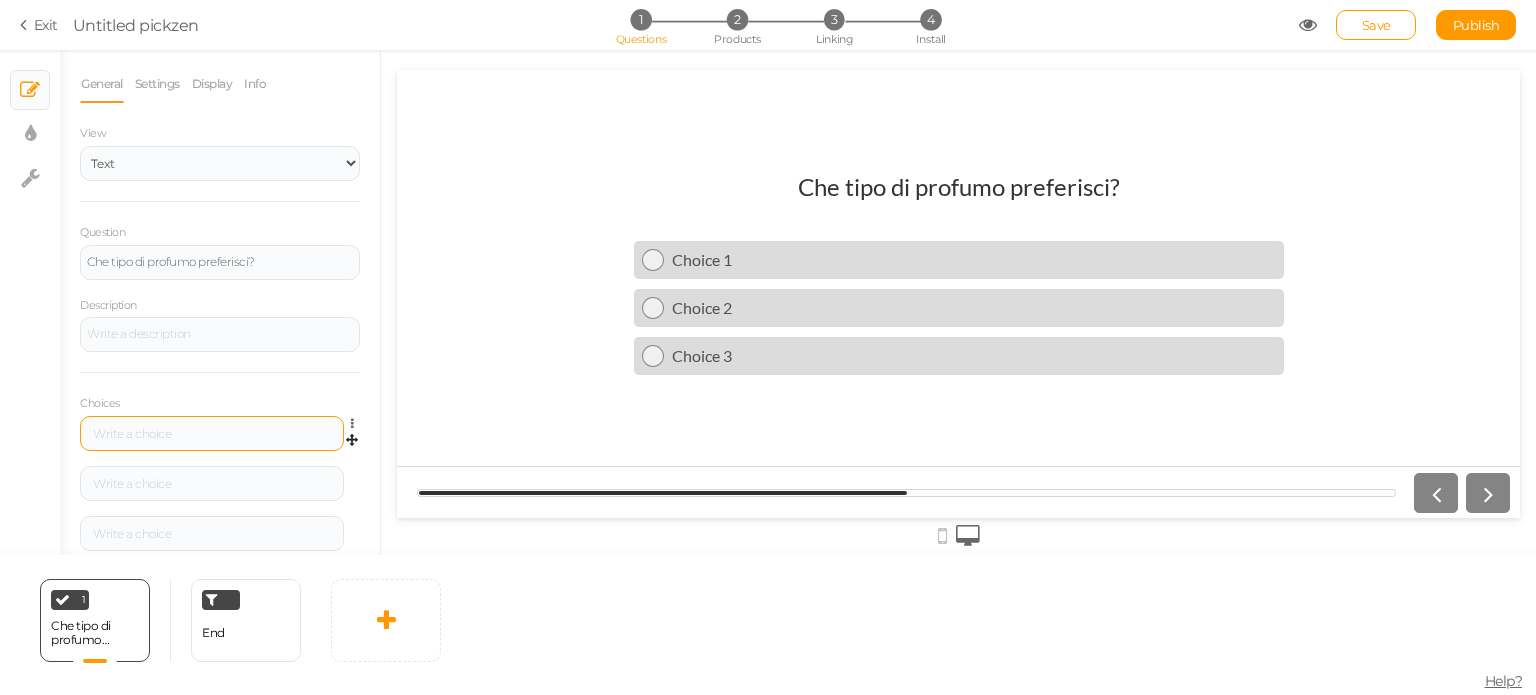 click at bounding box center (212, 433) 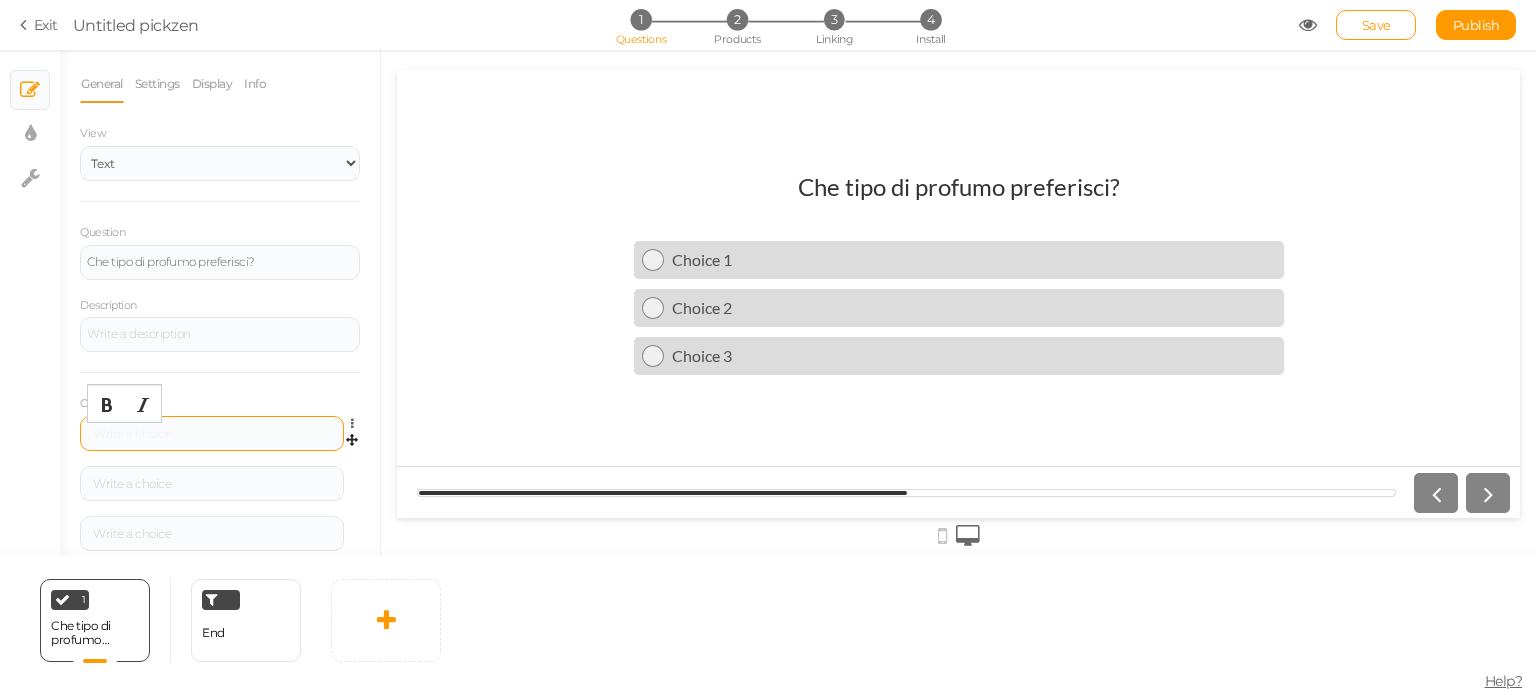 type 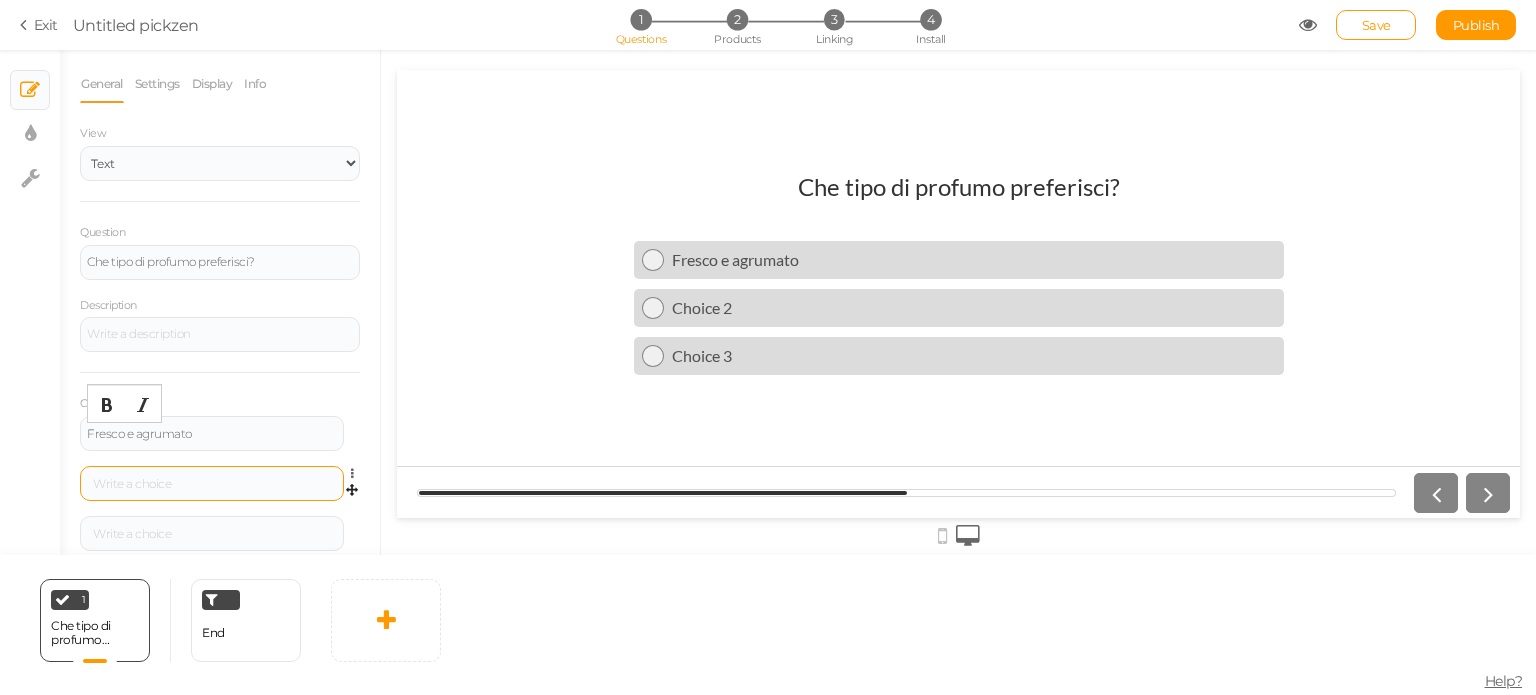 scroll, scrollTop: 56, scrollLeft: 0, axis: vertical 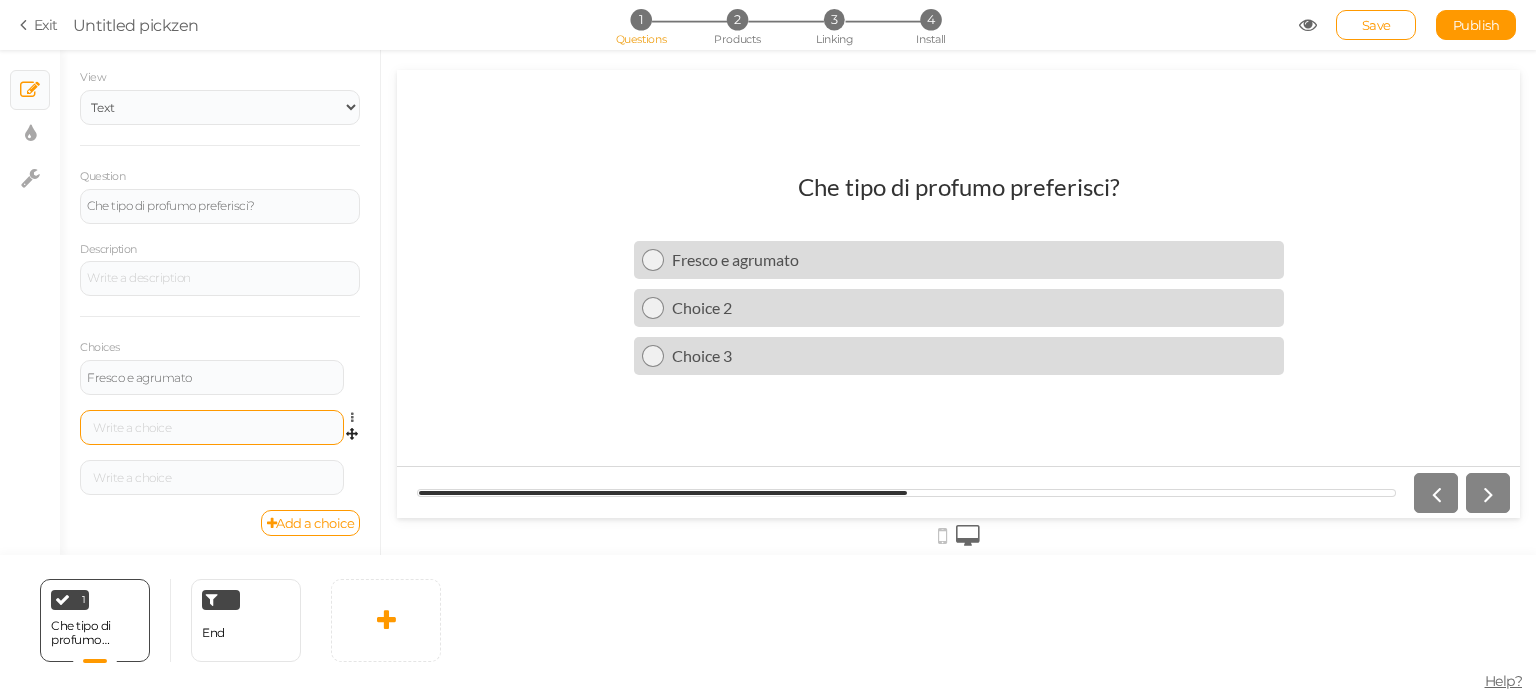 click at bounding box center (212, 427) 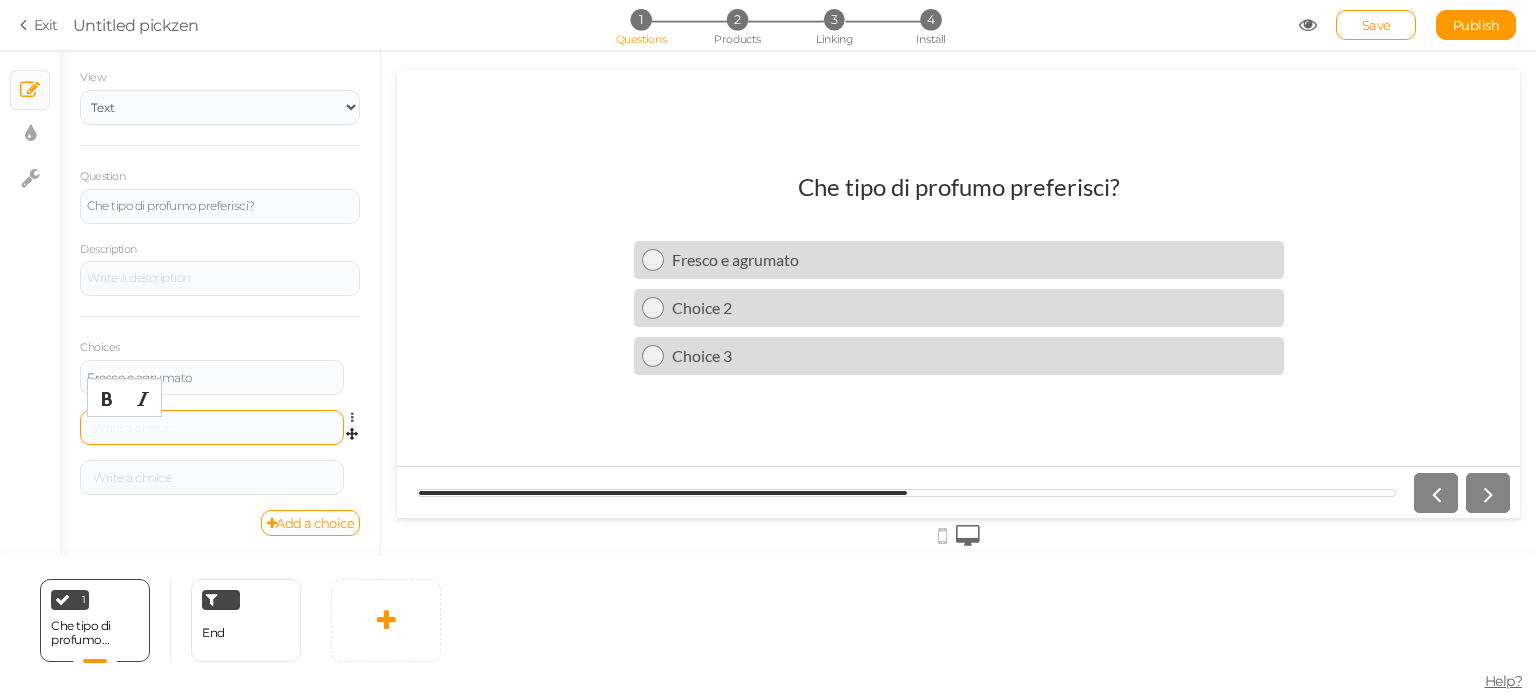 click at bounding box center (212, 428) 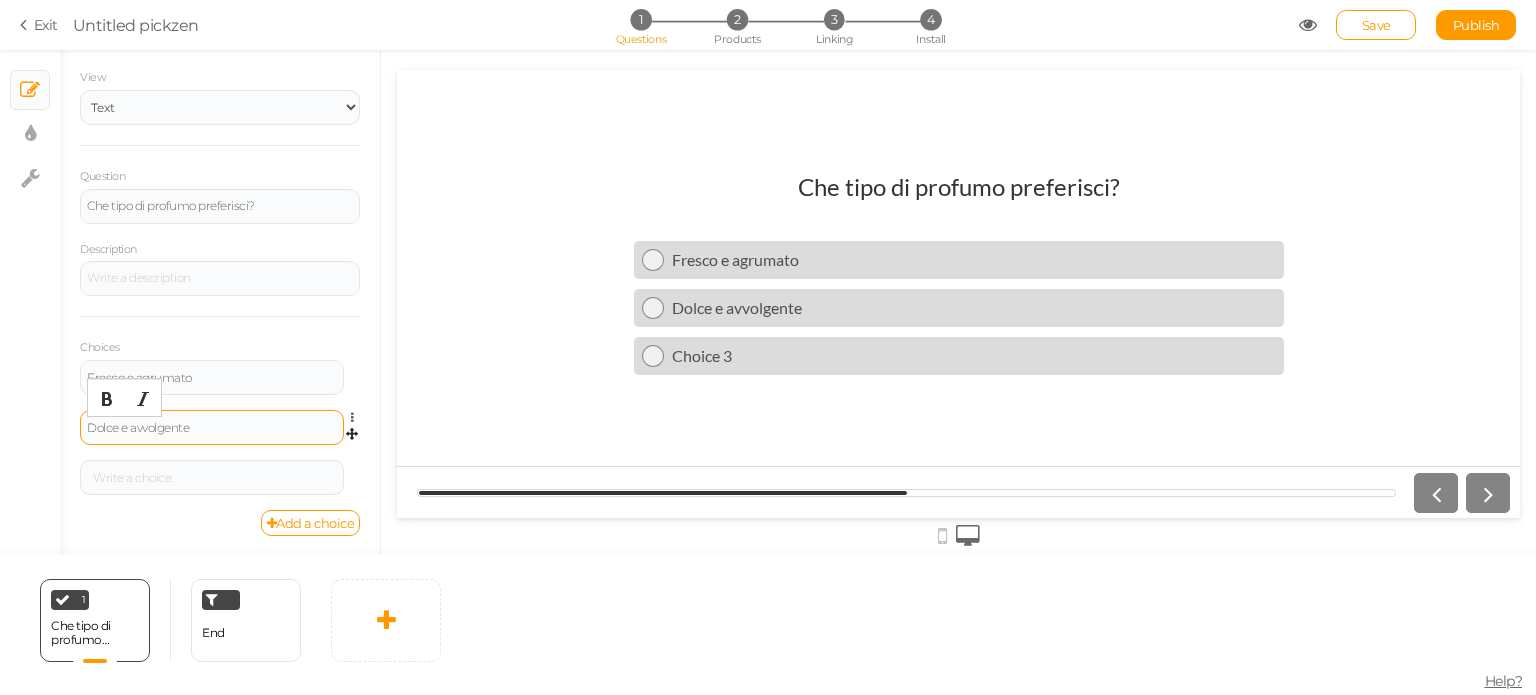 click on "Dolce e avvolgente" at bounding box center (212, 428) 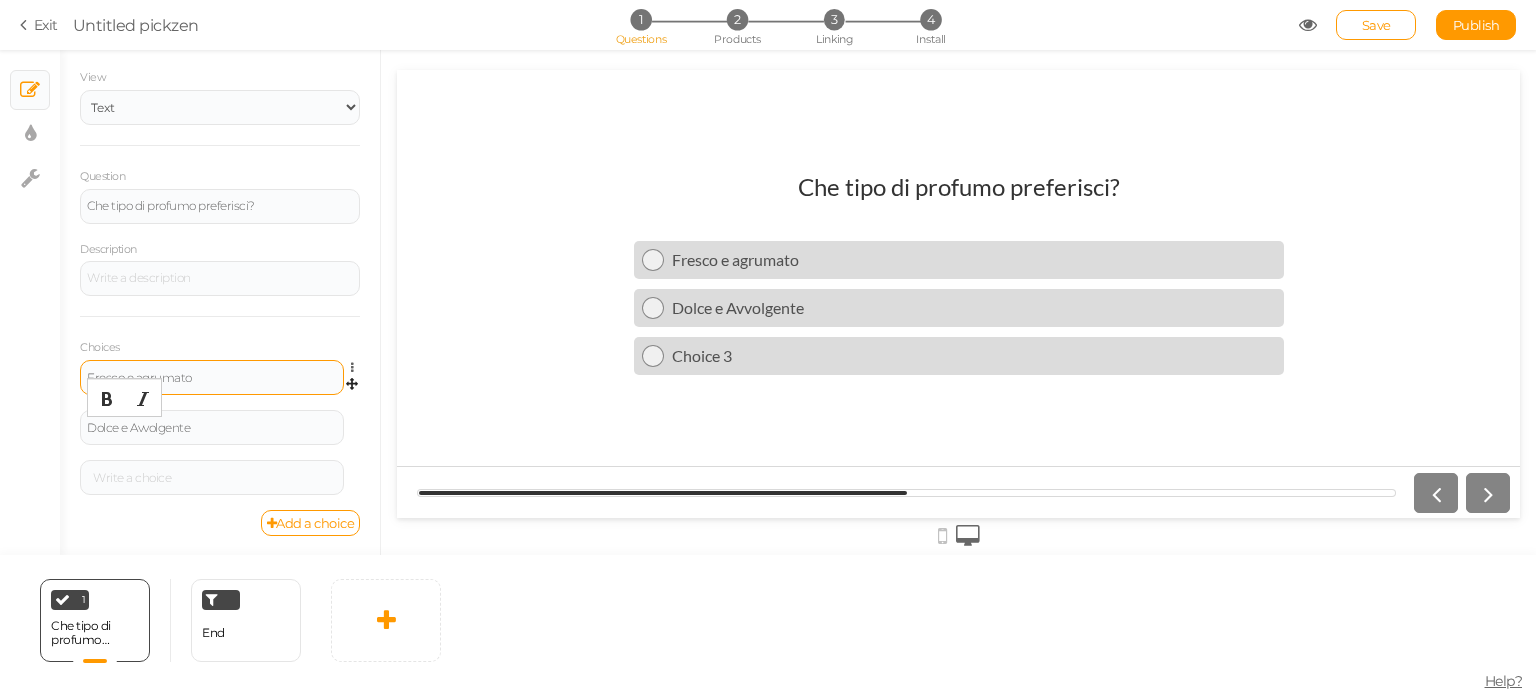click on "Fresco e agrumato" at bounding box center (212, 378) 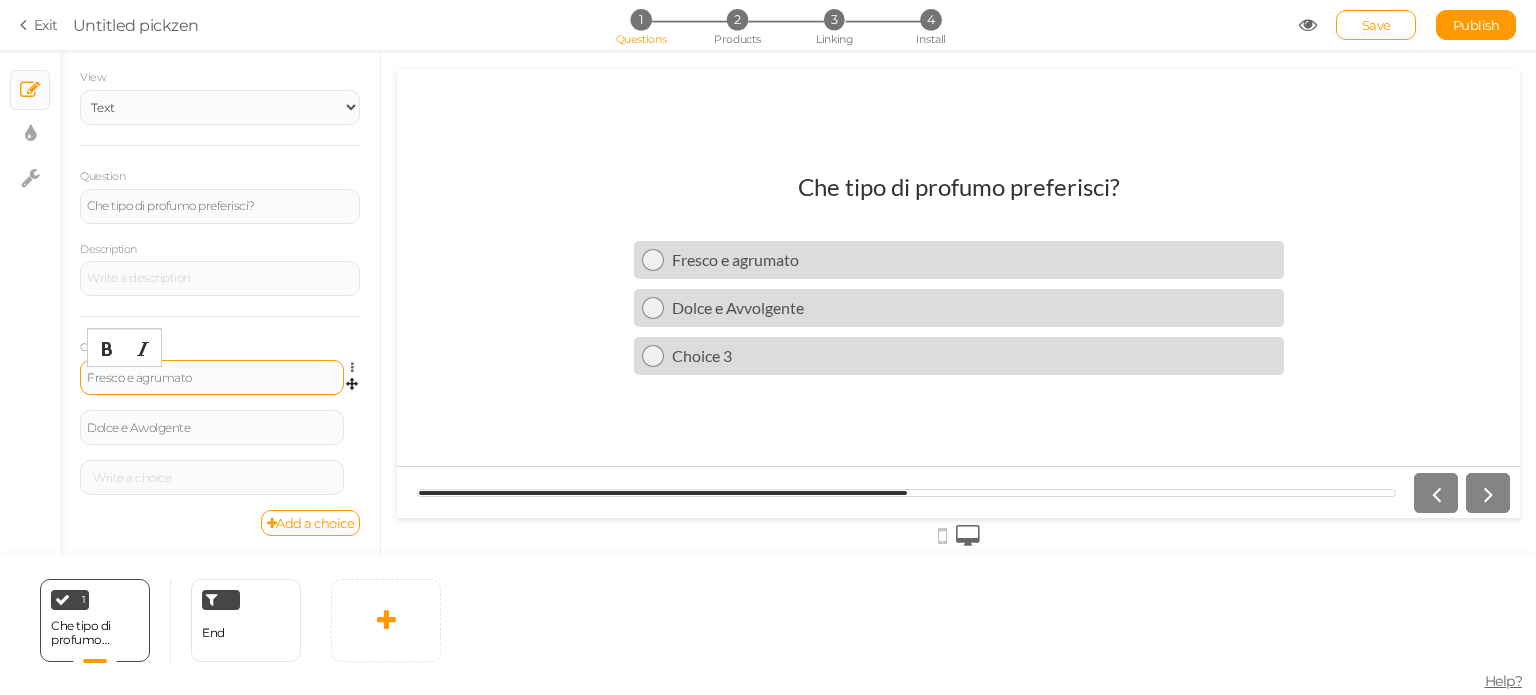 click on "Fresco e agrumato" at bounding box center [212, 378] 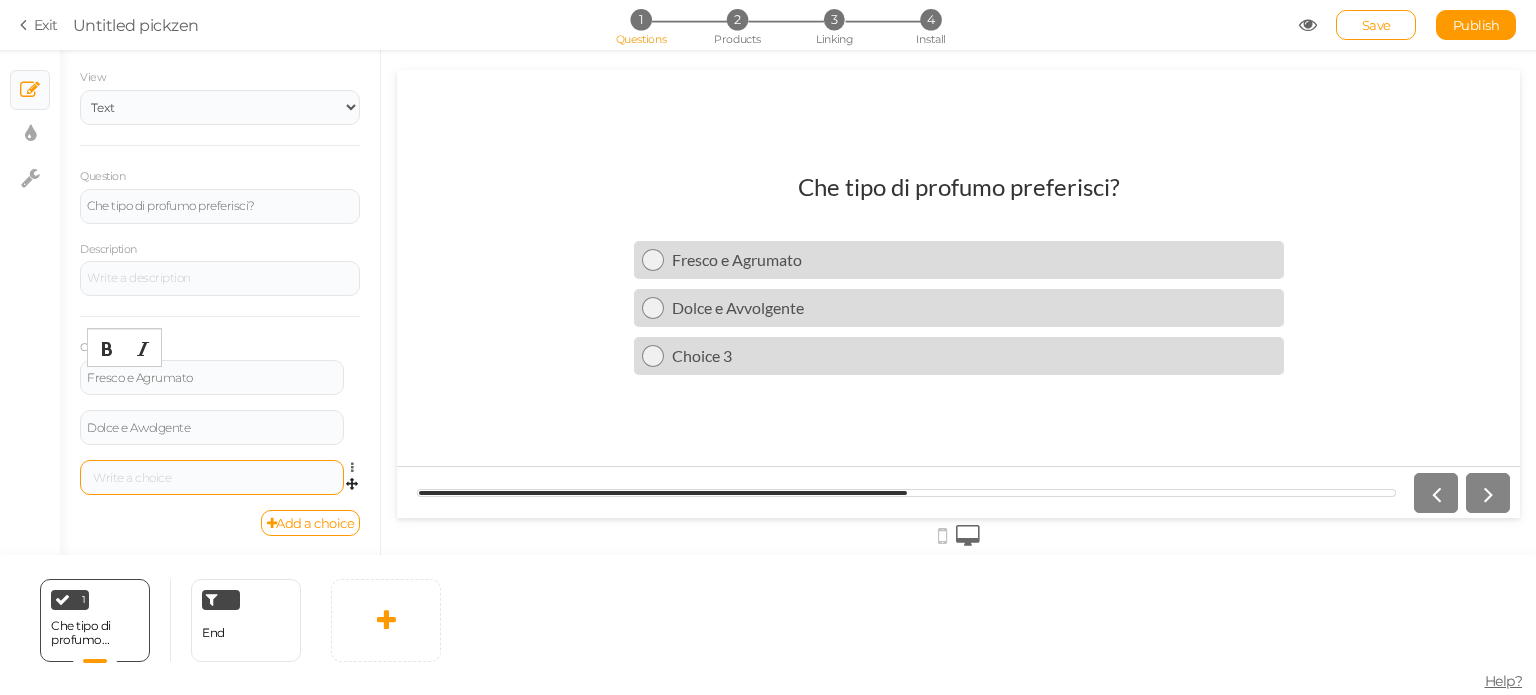 click at bounding box center (212, 478) 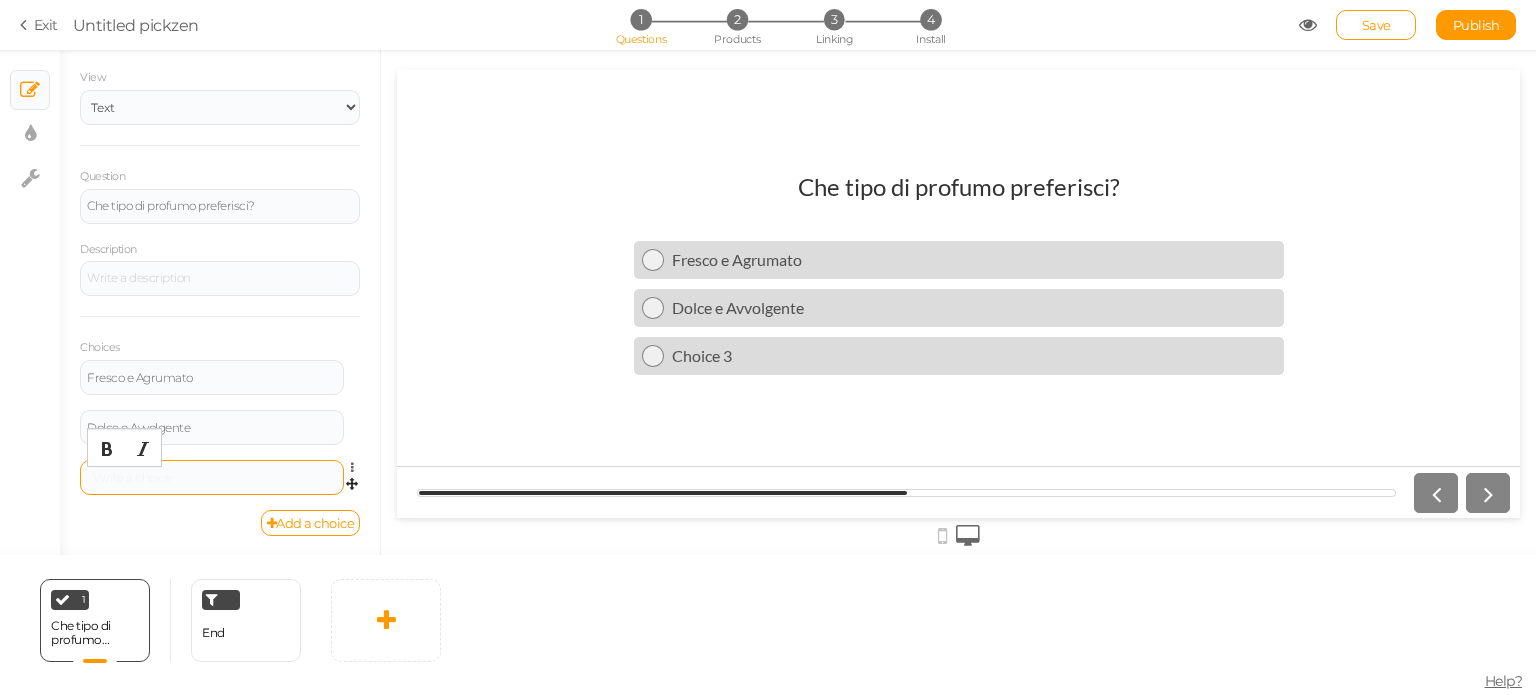 type 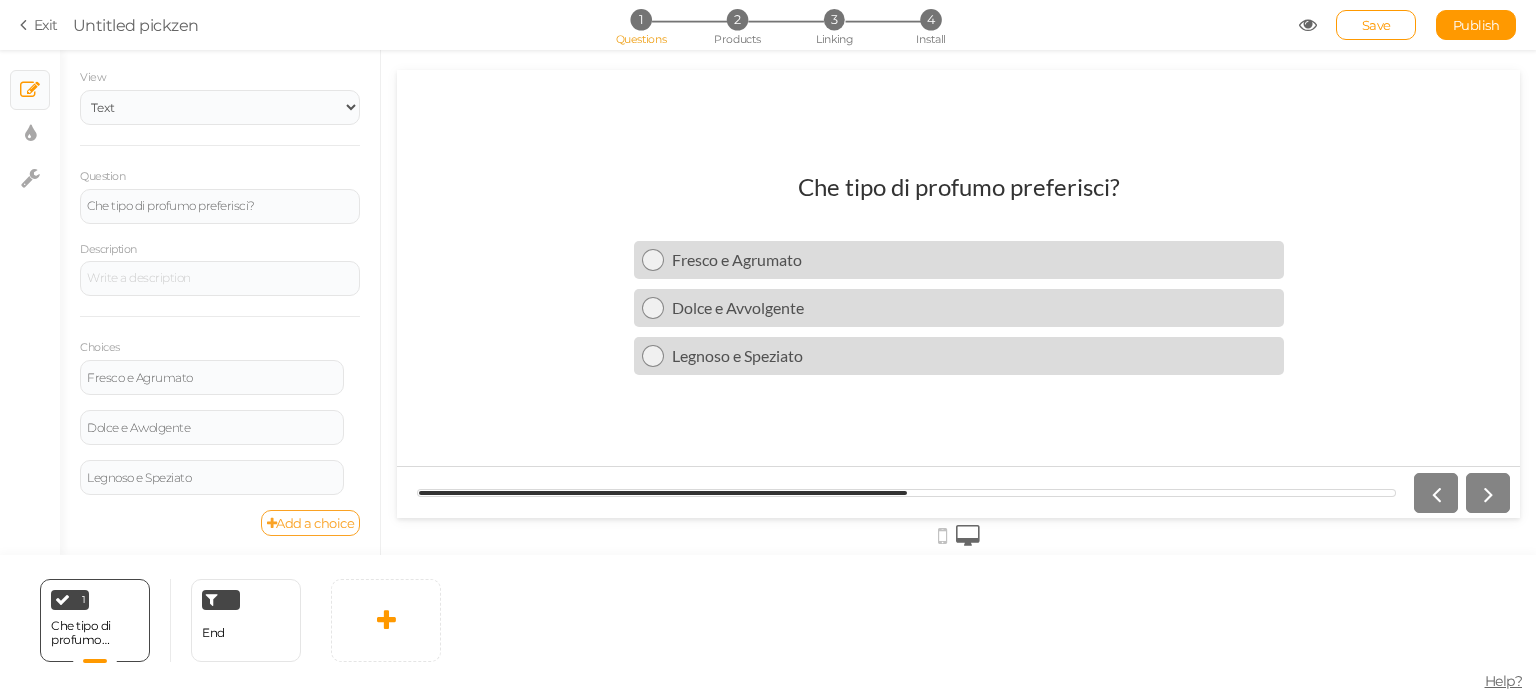 click on "Add a choice" at bounding box center [311, 523] 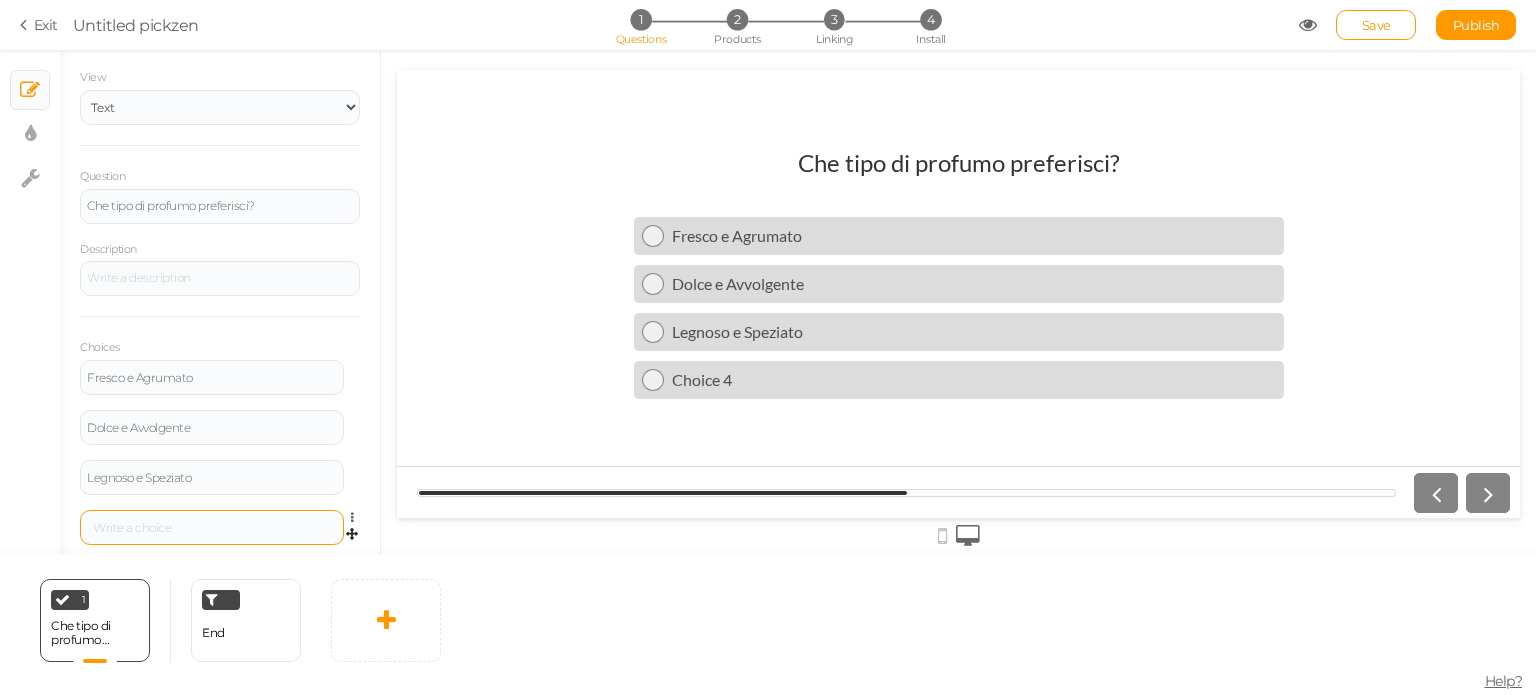 click at bounding box center [212, 527] 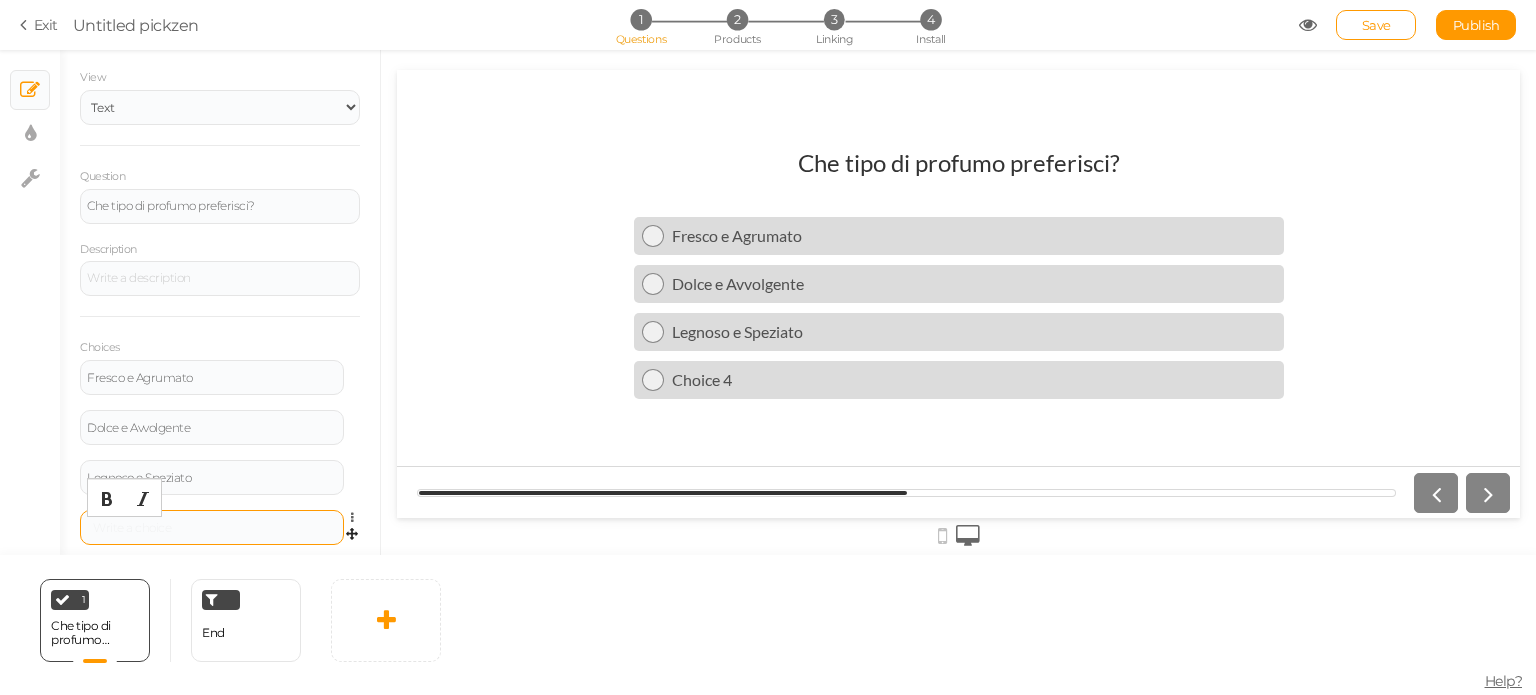type 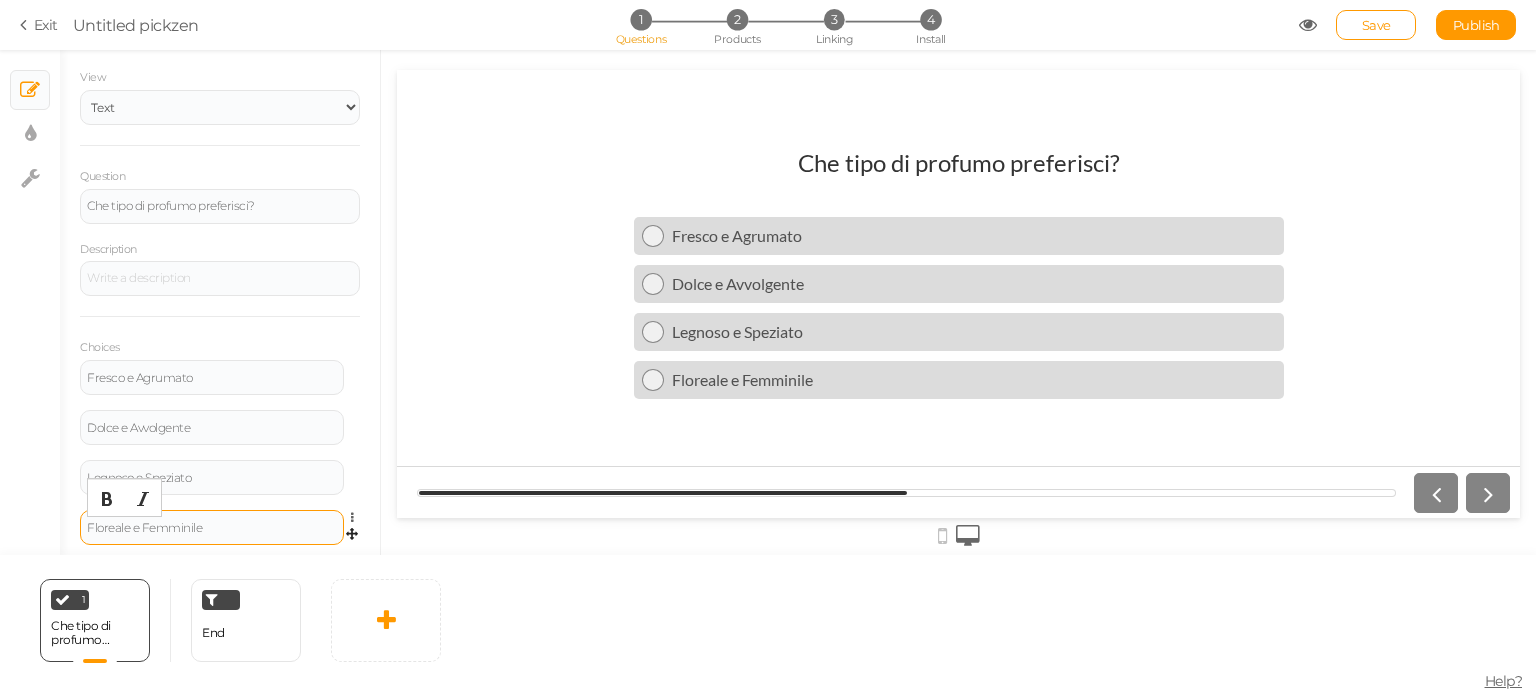 scroll, scrollTop: 105, scrollLeft: 0, axis: vertical 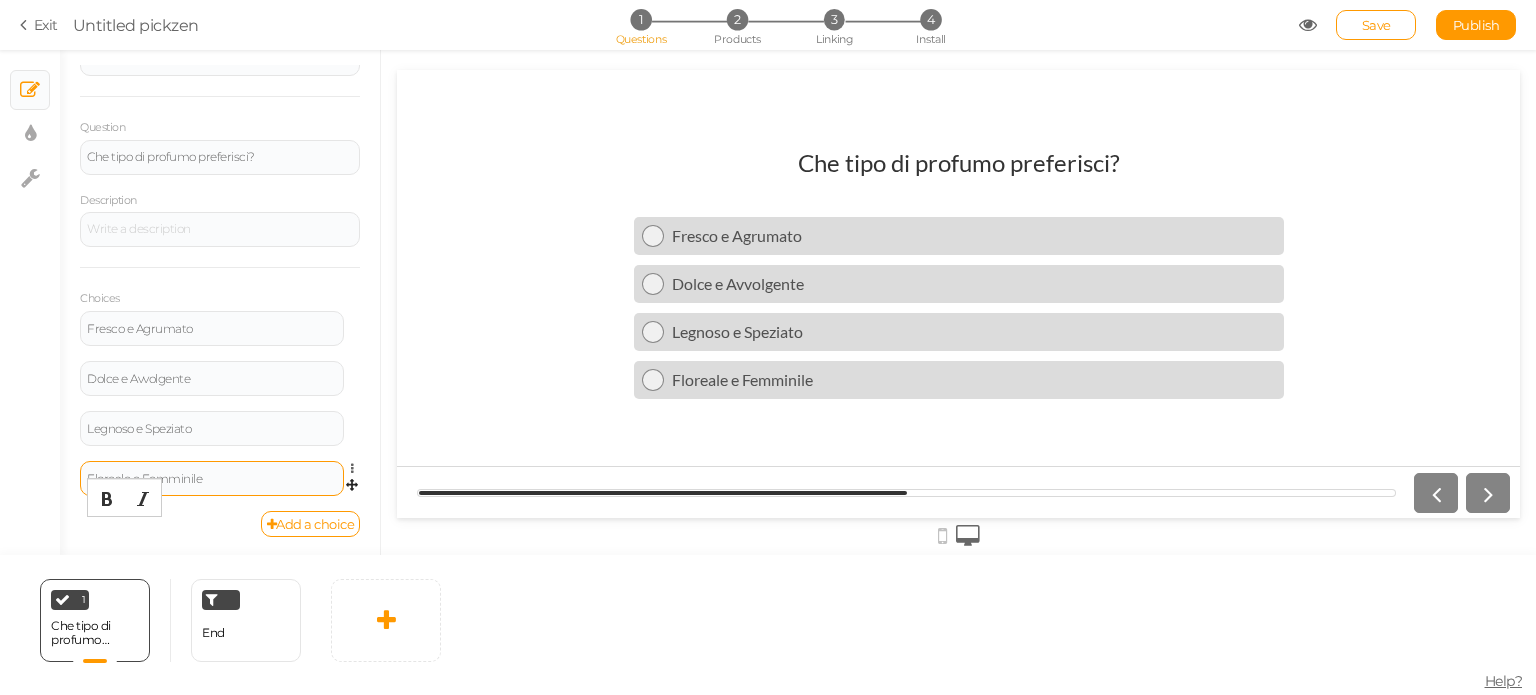 click on "Add a choice" at bounding box center [311, 524] 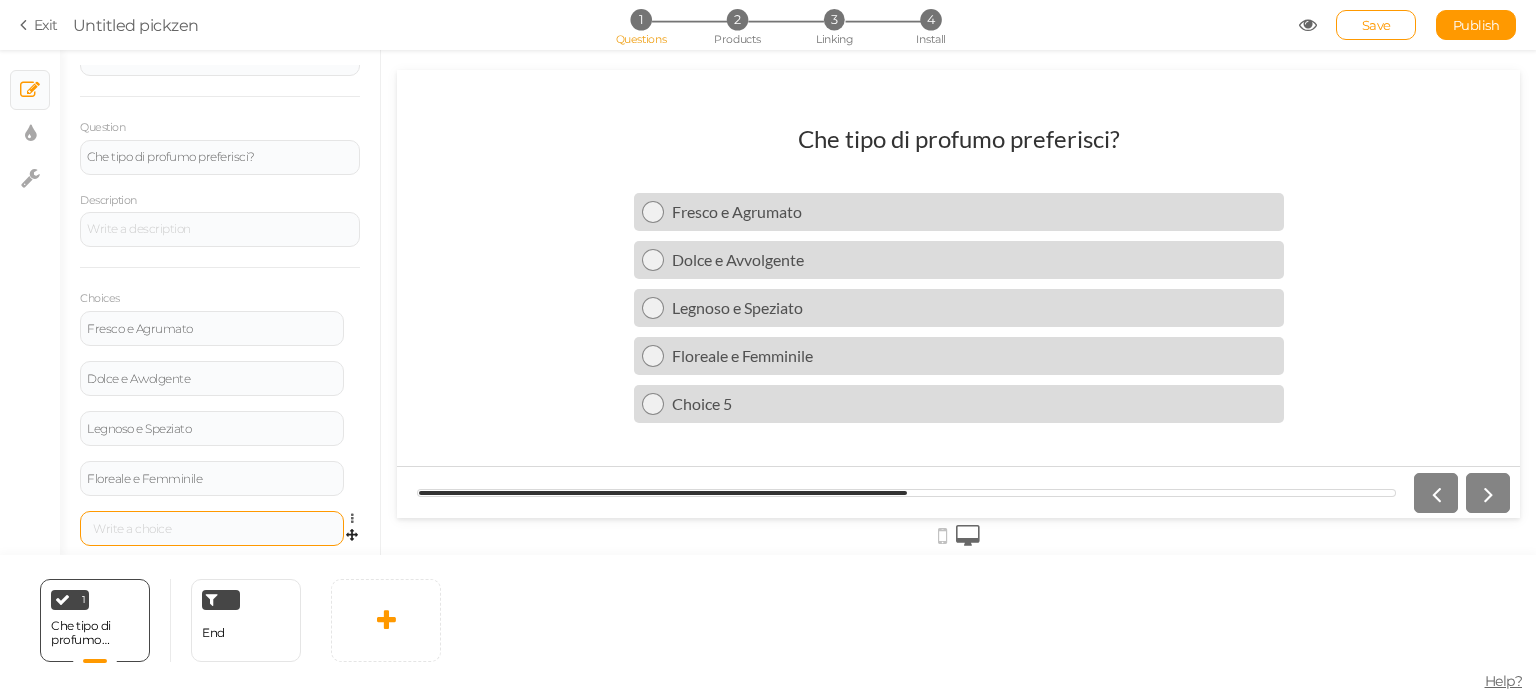click at bounding box center [212, 528] 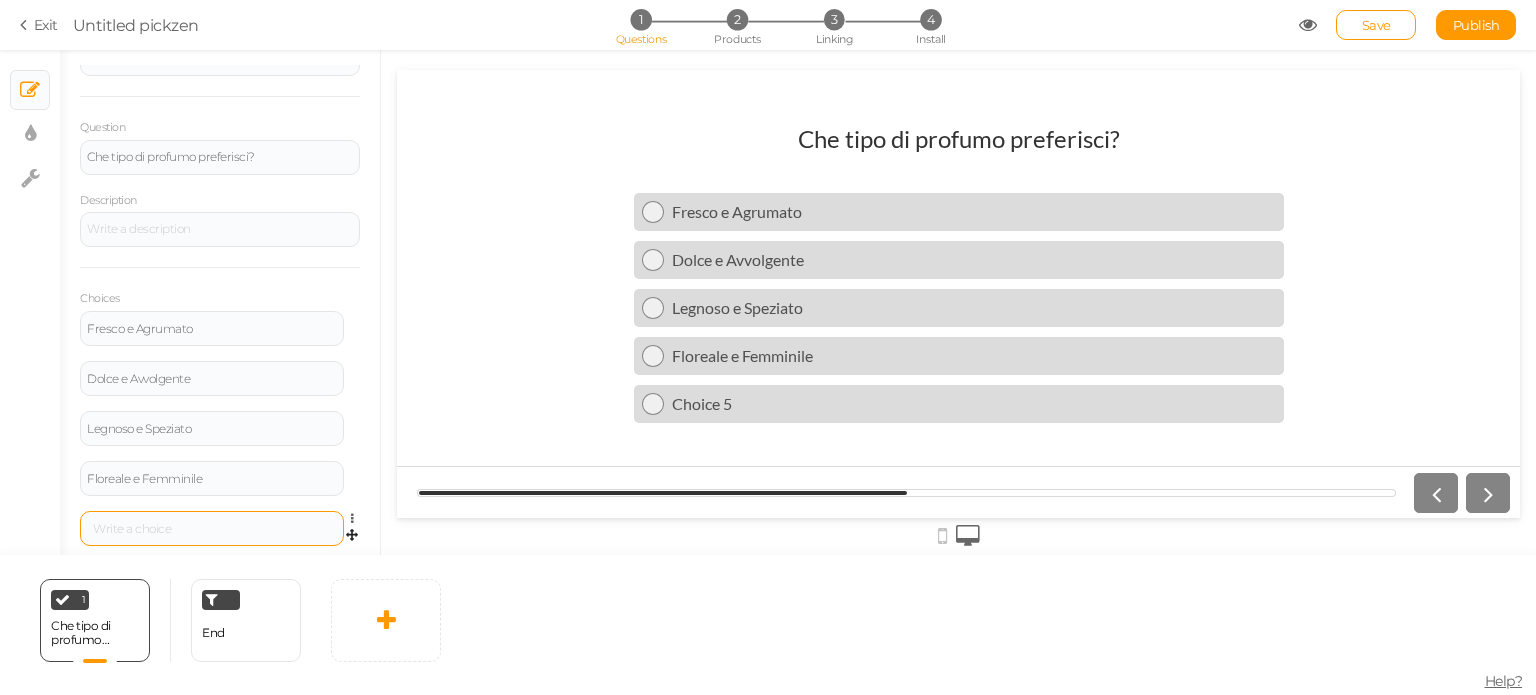 click at bounding box center (212, 529) 